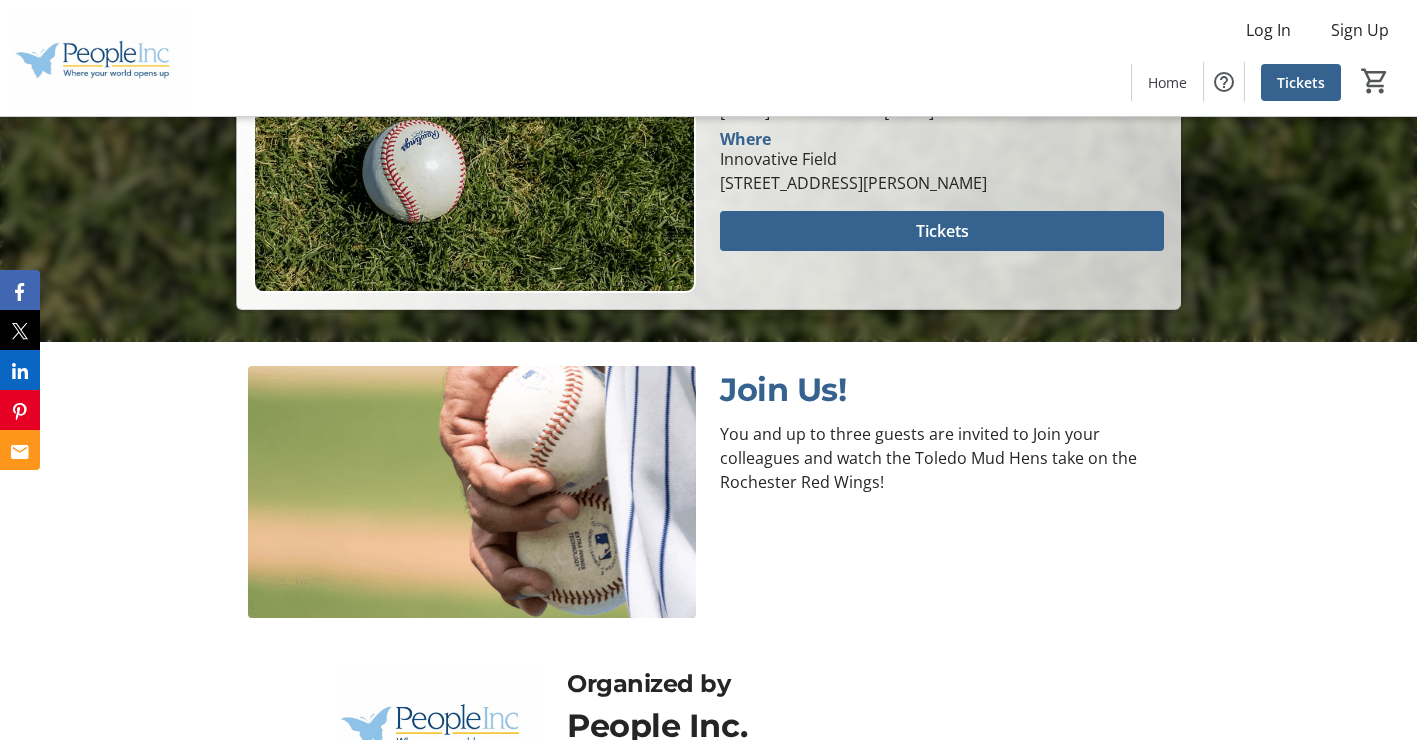 scroll, scrollTop: 316, scrollLeft: 0, axis: vertical 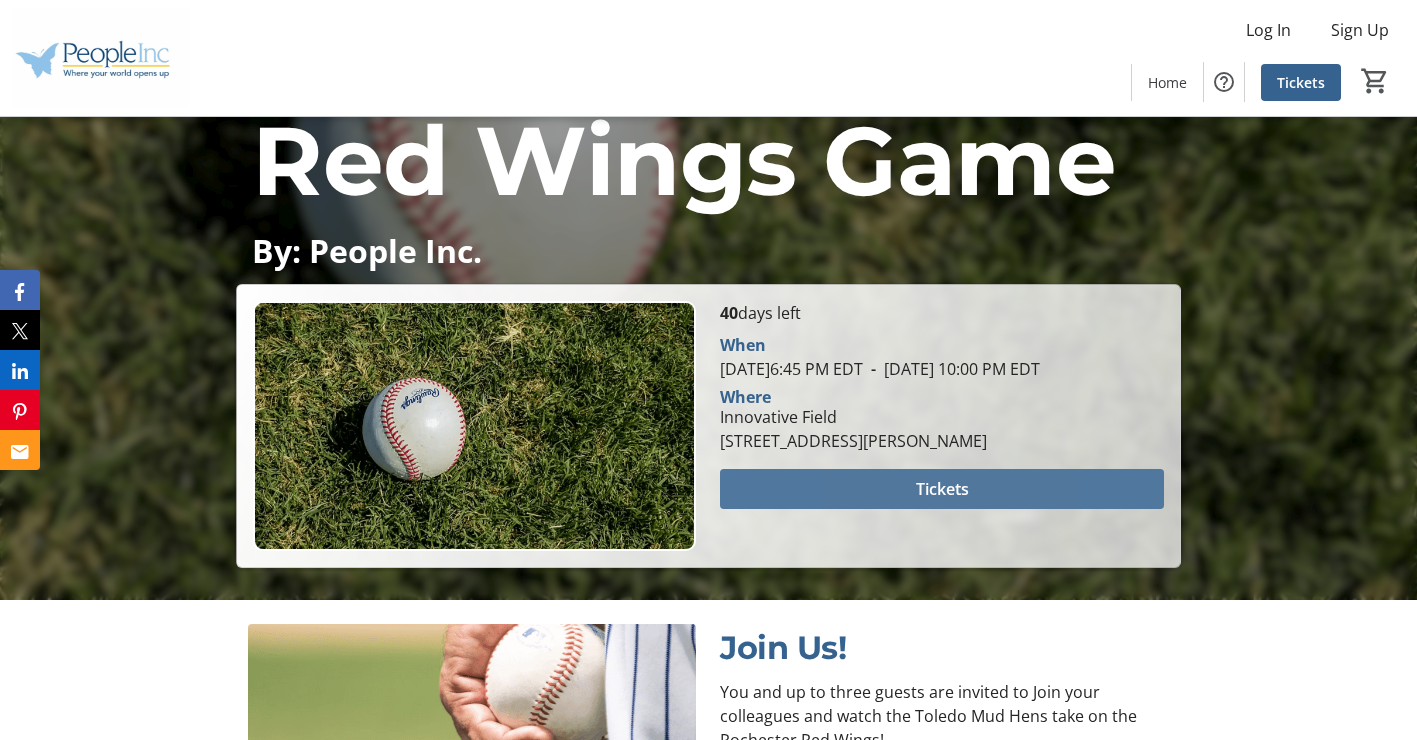 click at bounding box center [941, 489] 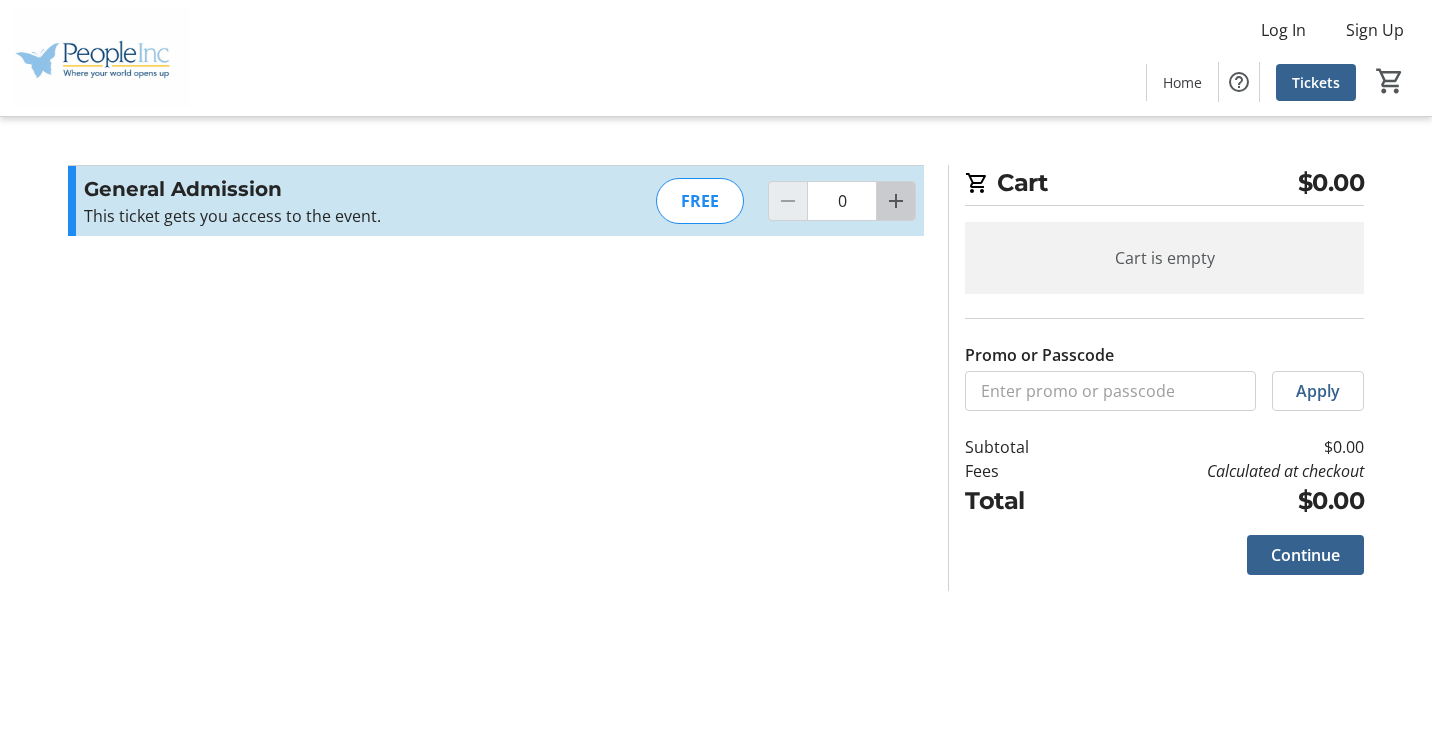 click 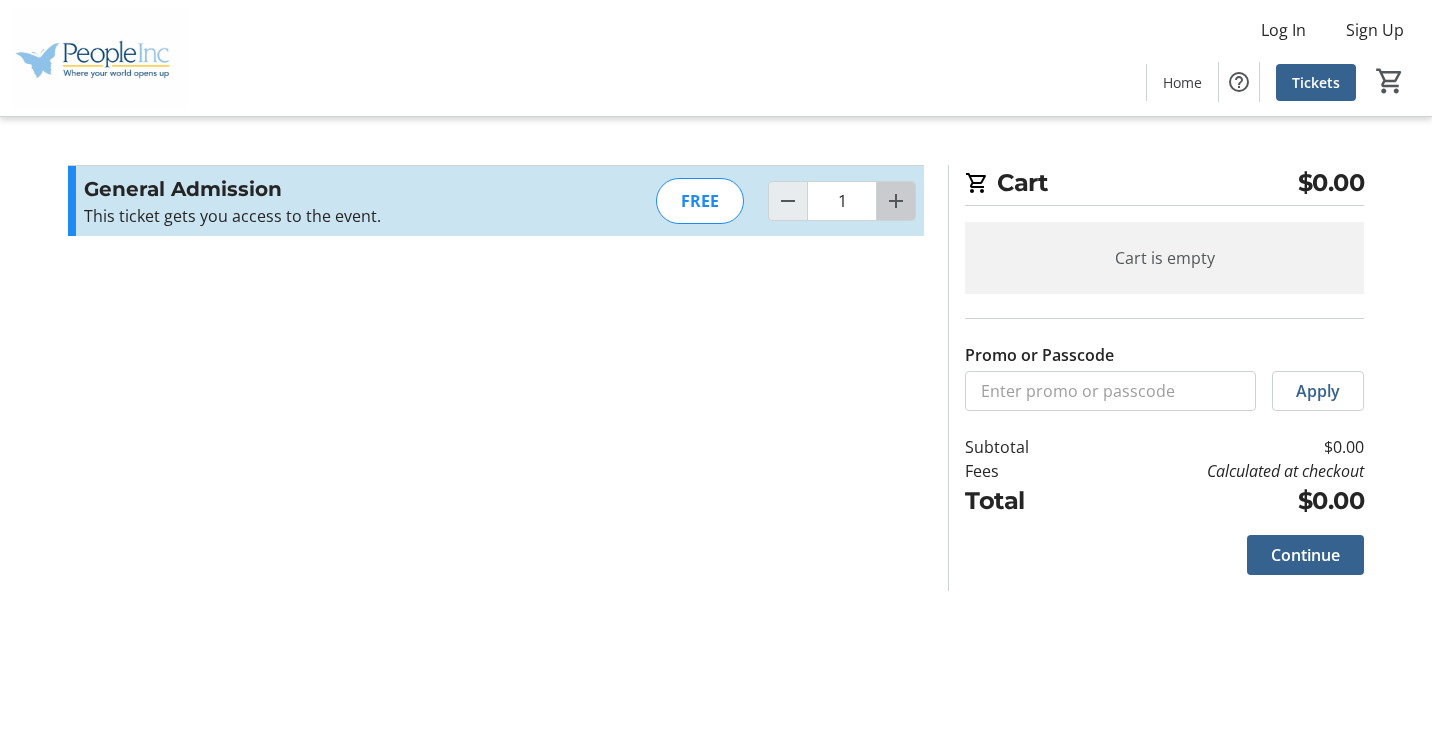 click 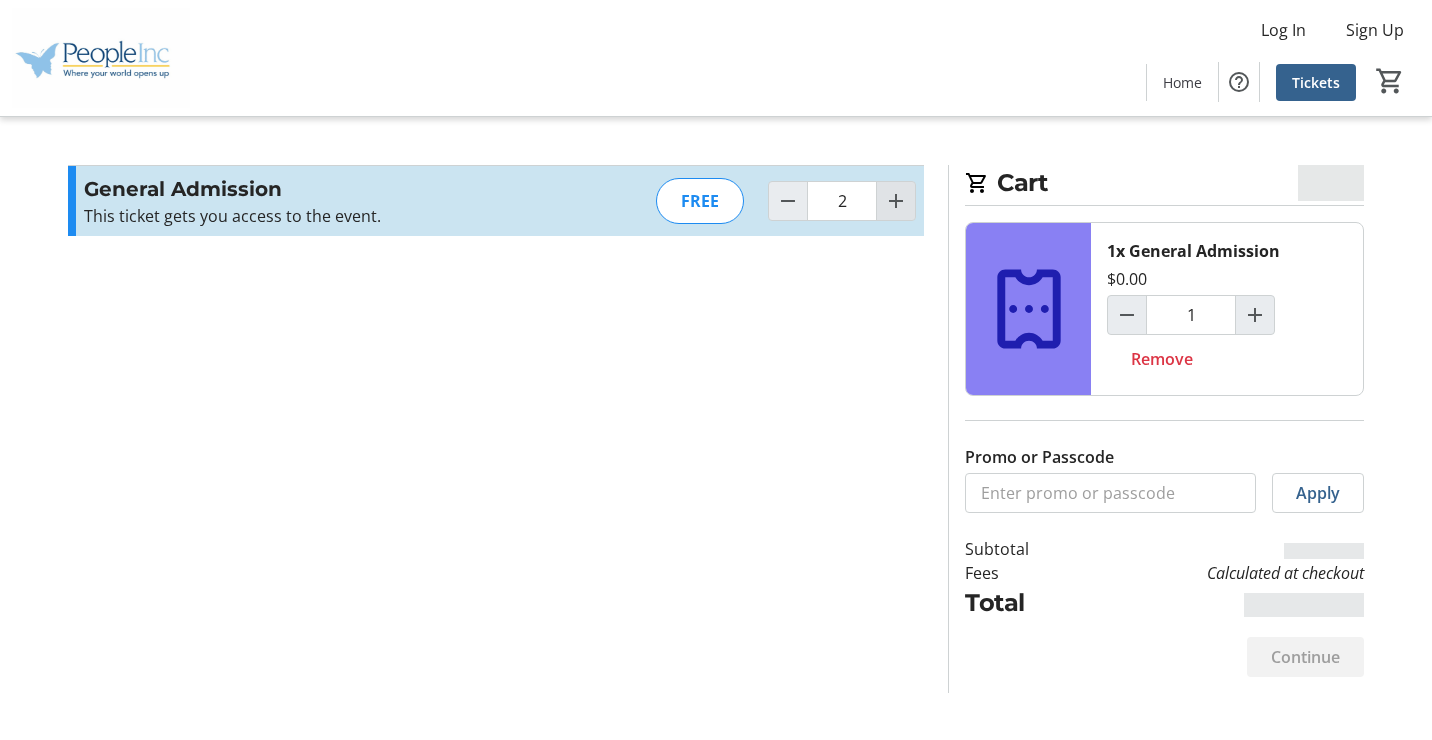 click 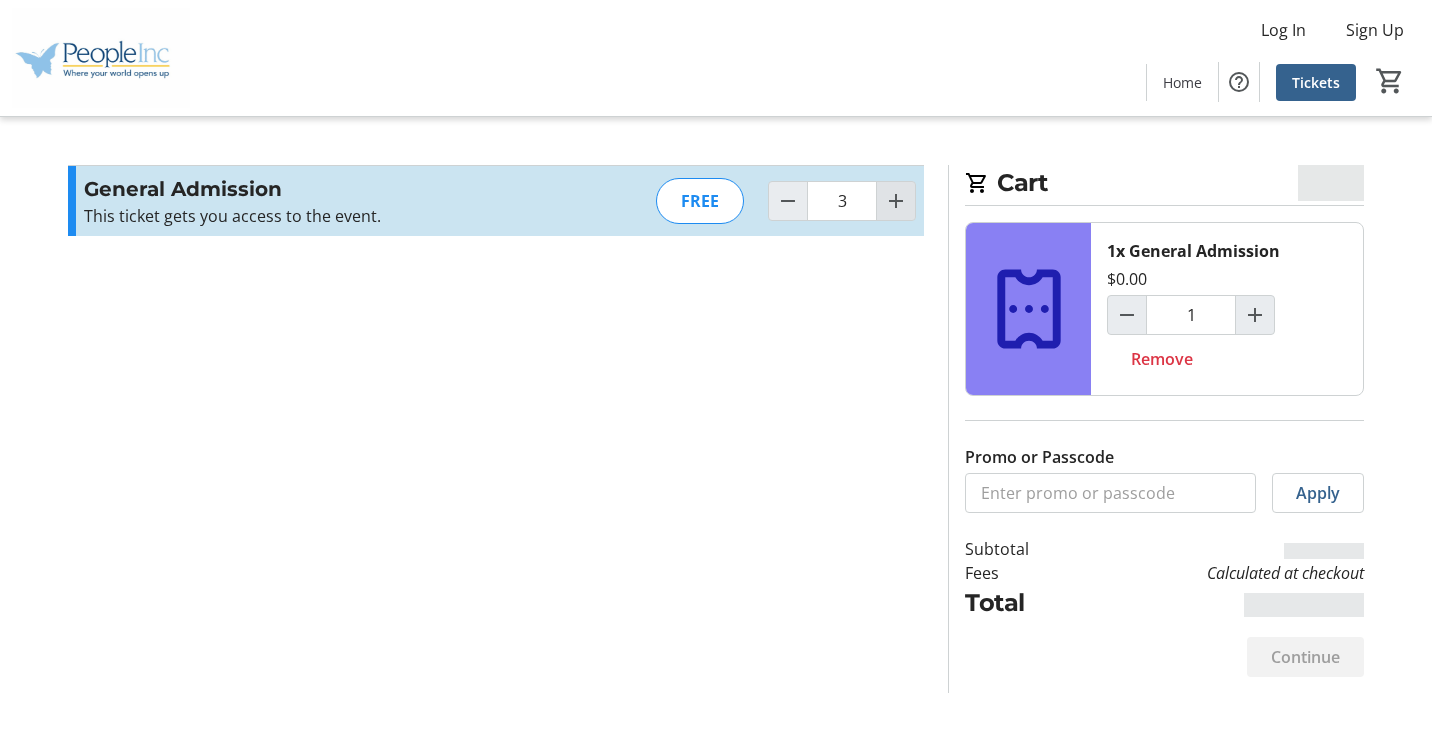 type on "2" 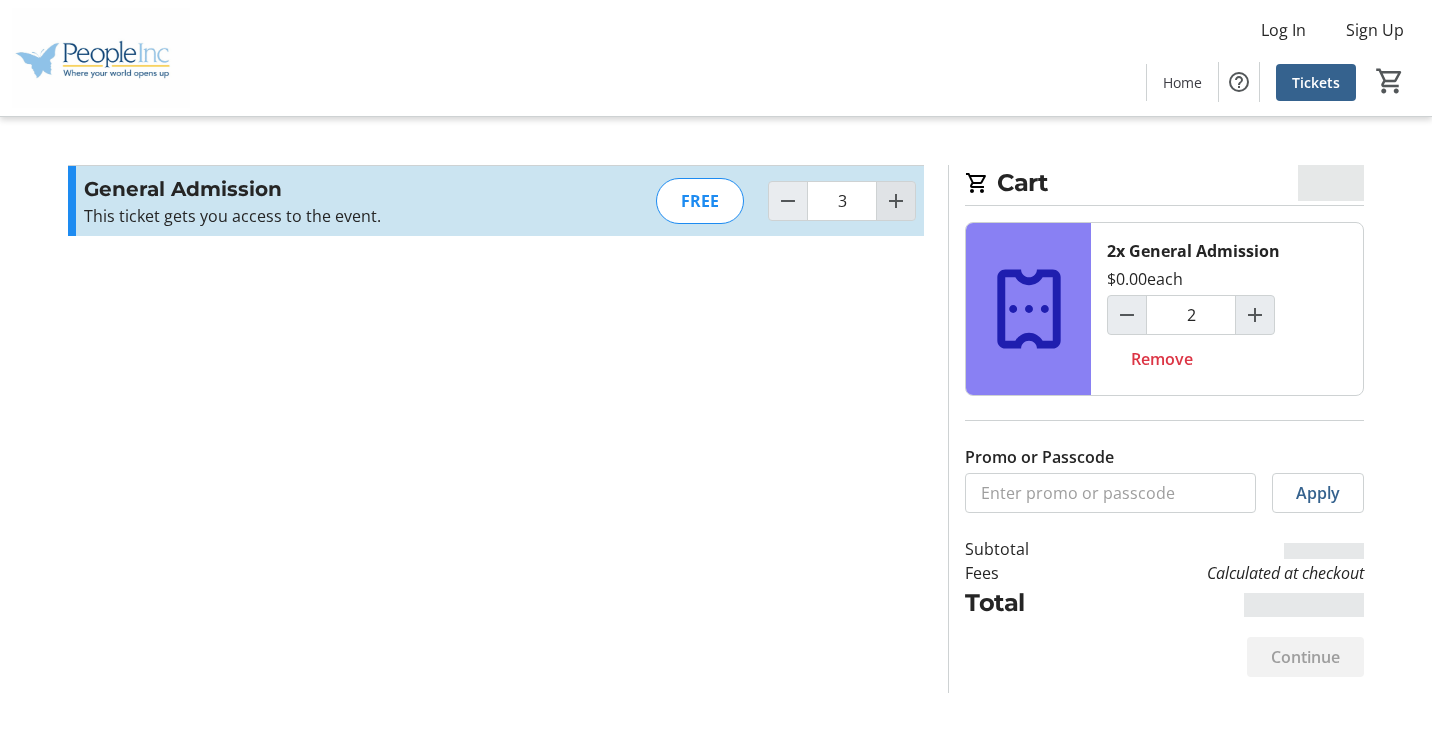 click 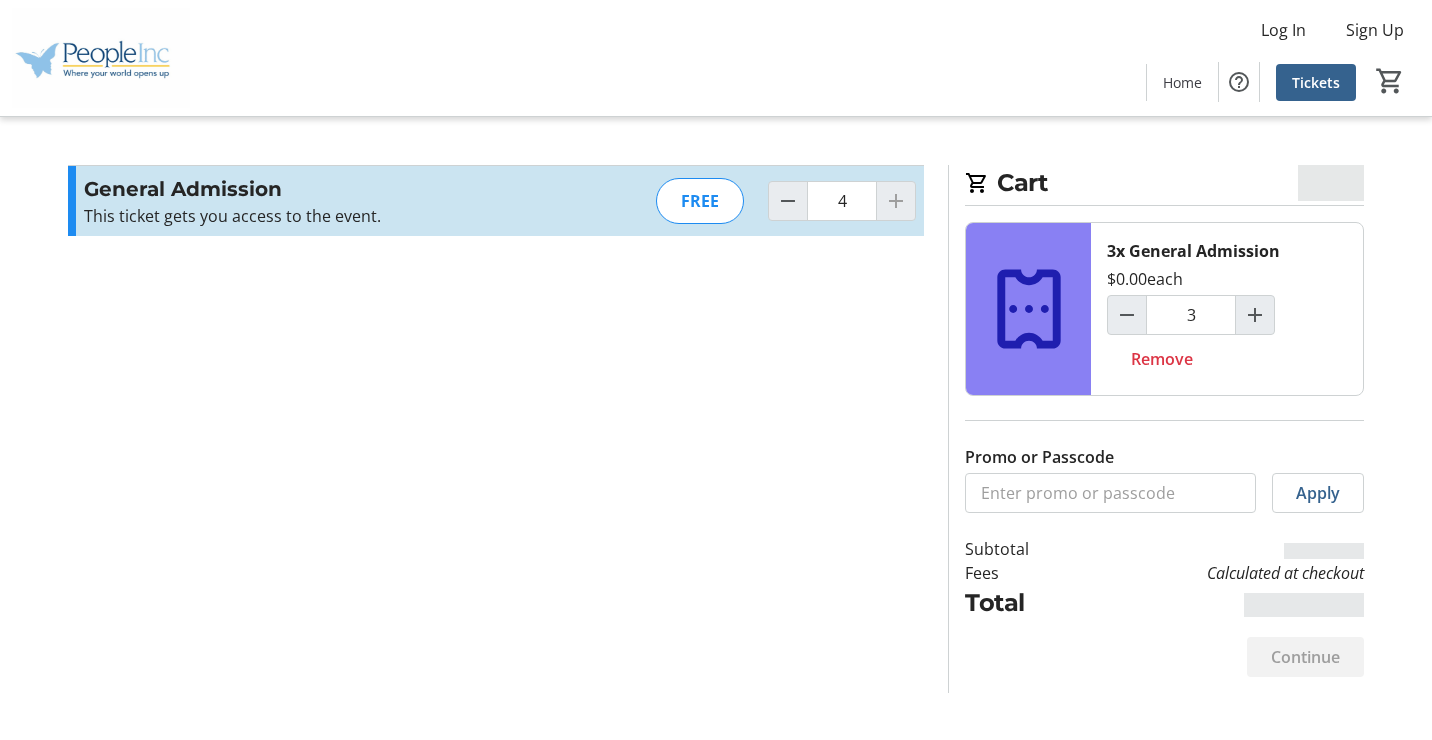 type on "4" 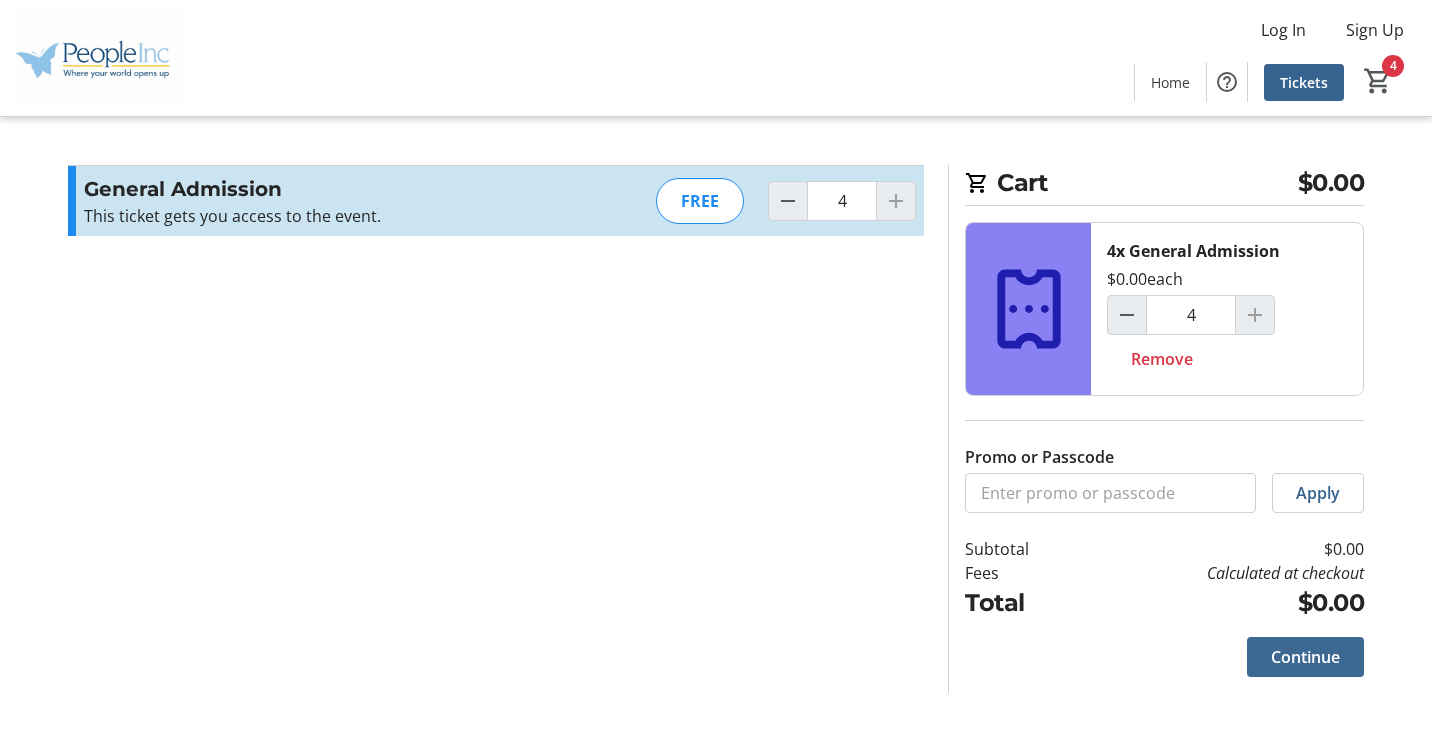 click on "Continue" 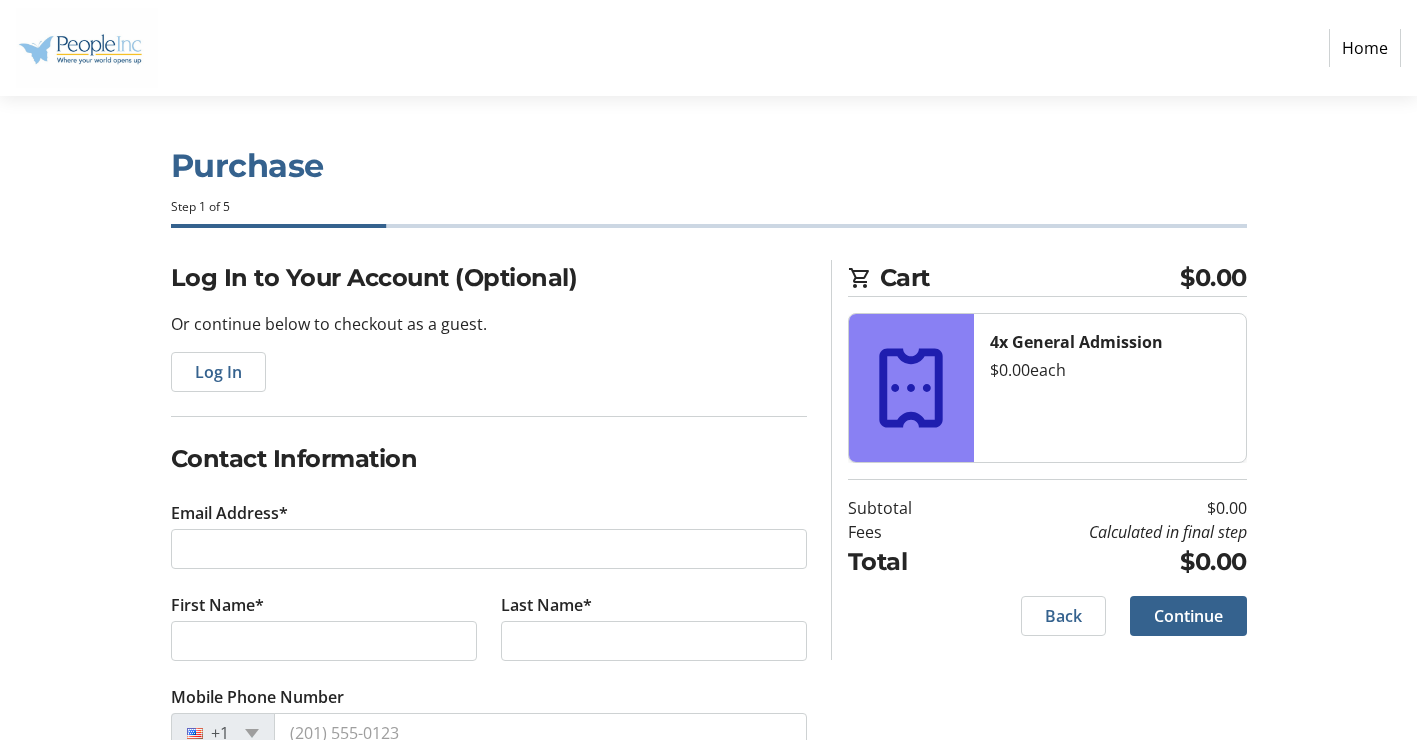 scroll, scrollTop: 0, scrollLeft: 0, axis: both 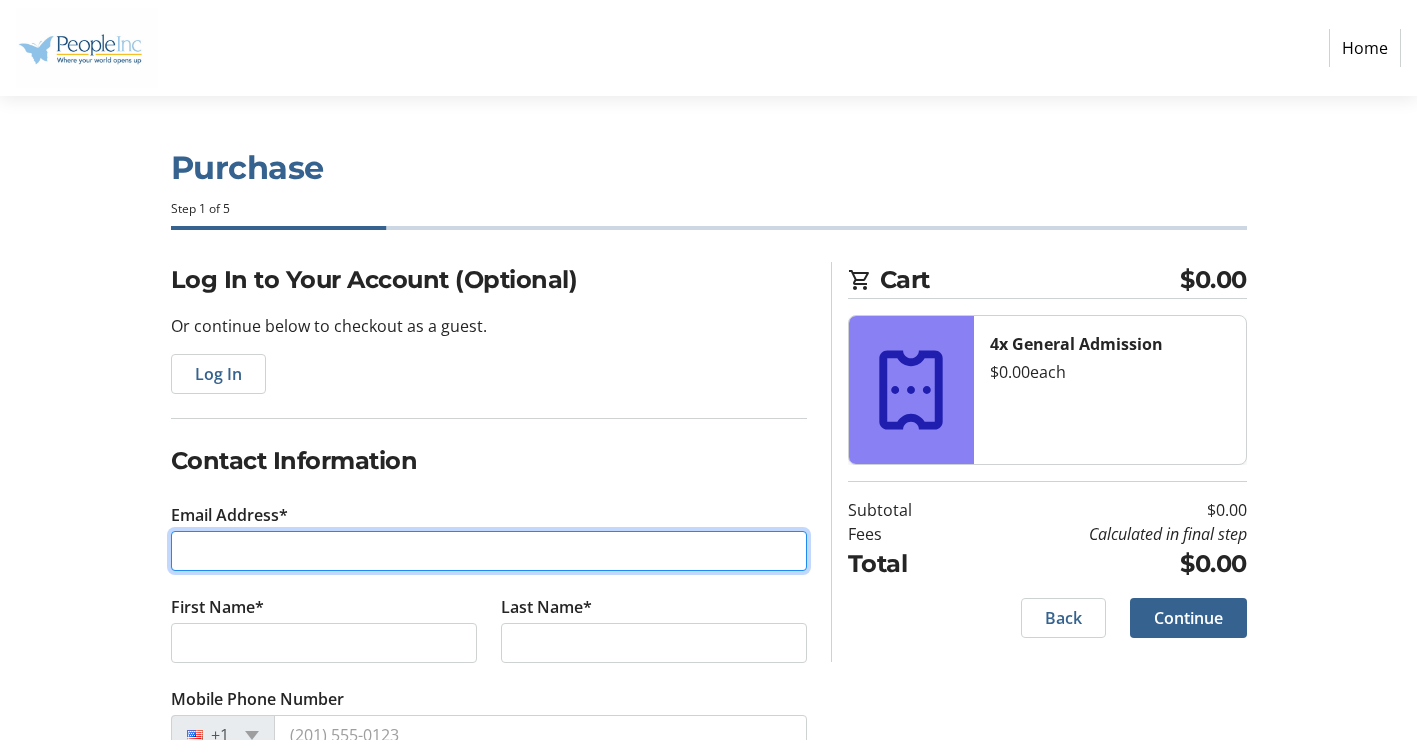 click on "Email Address*" at bounding box center (489, 551) 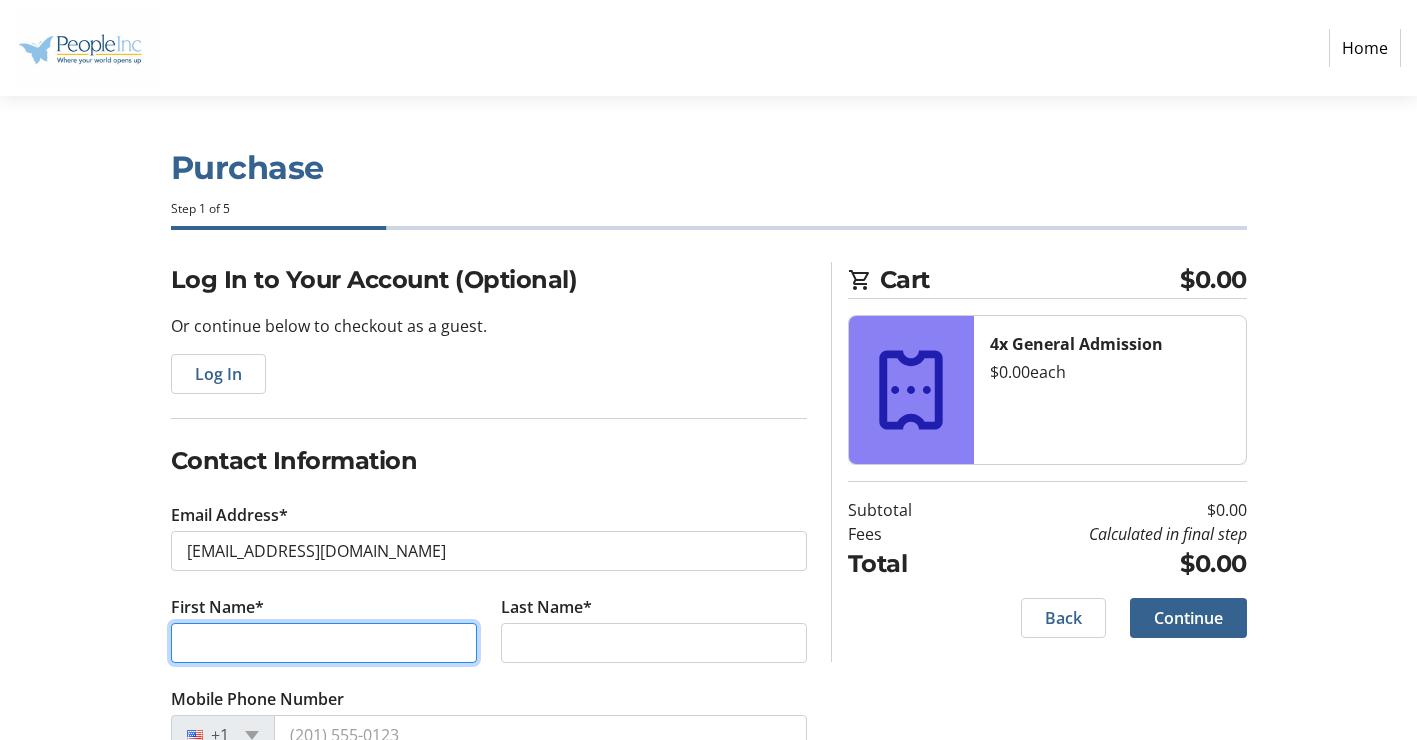 click on "First Name*" at bounding box center (324, 643) 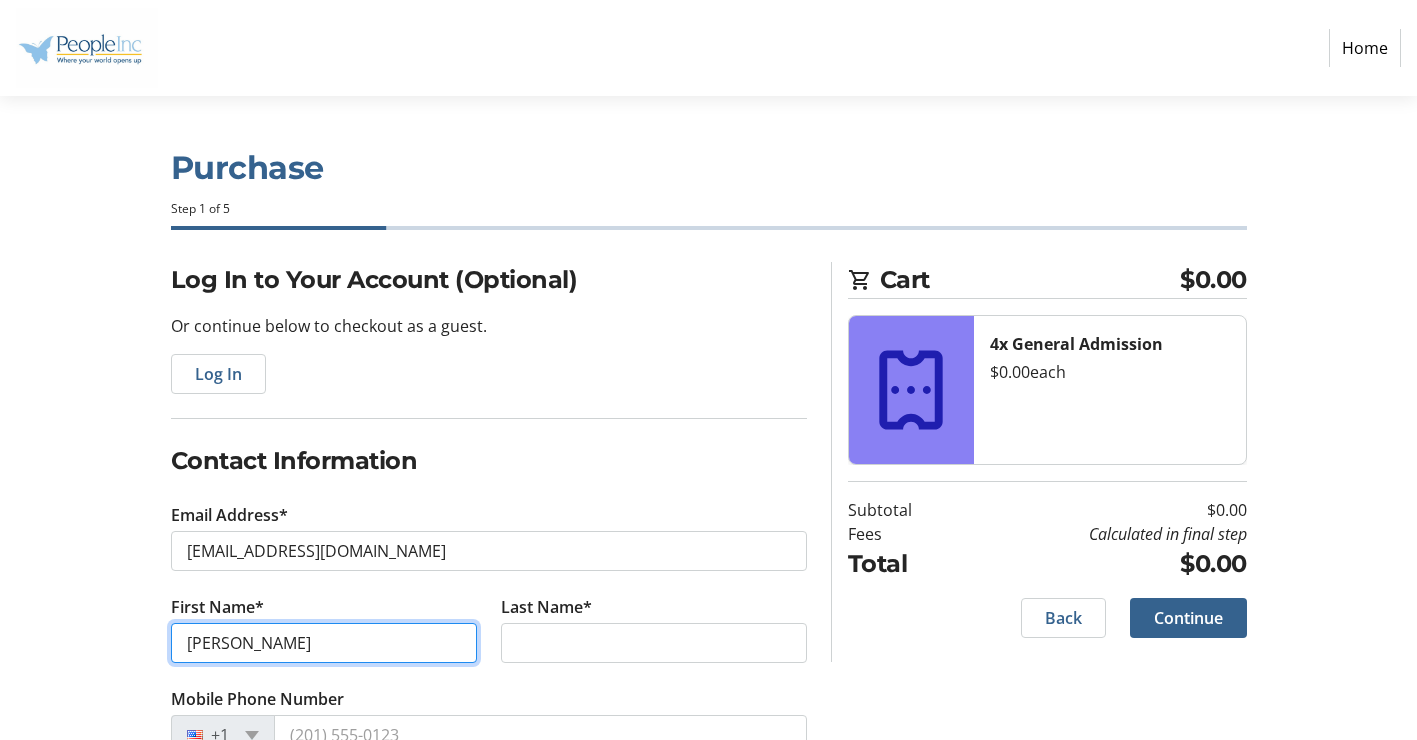 type on "[PERSON_NAME]" 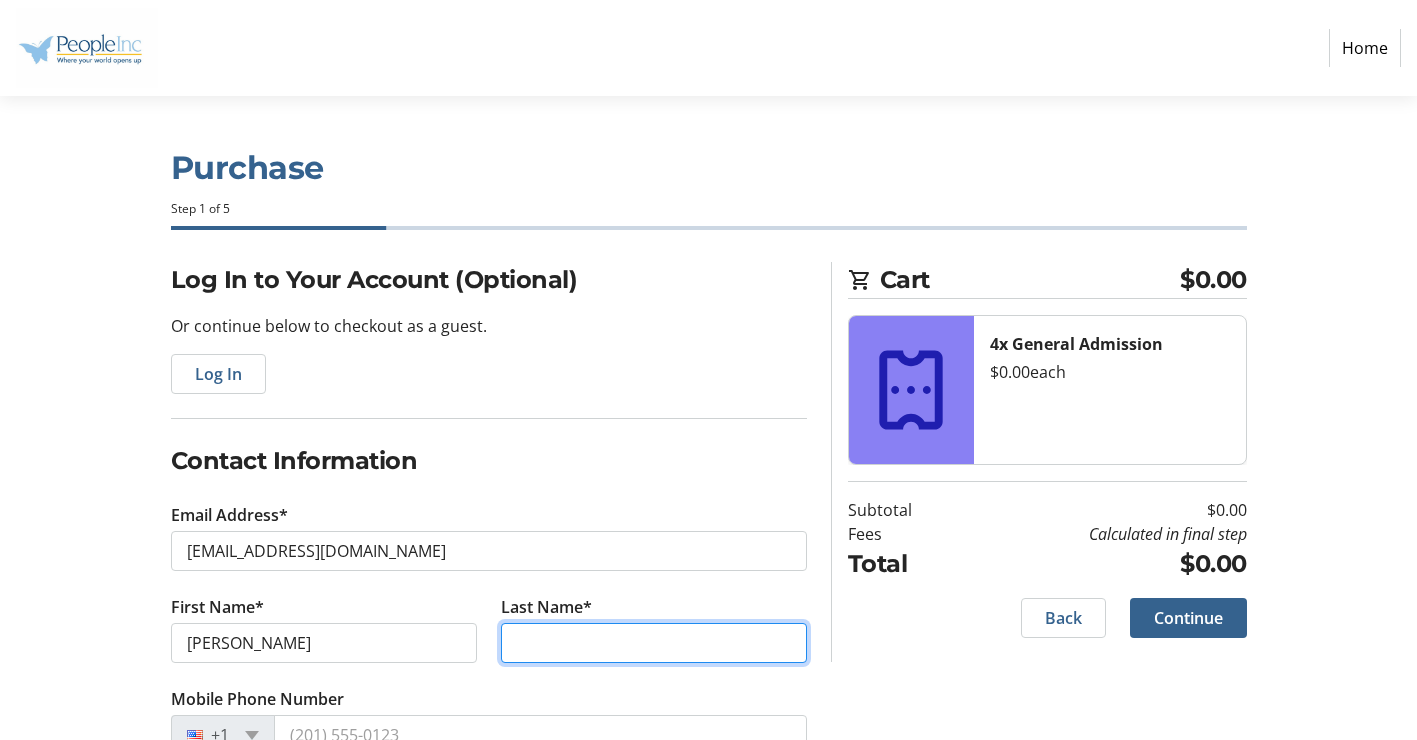 click on "Last Name*" at bounding box center [654, 643] 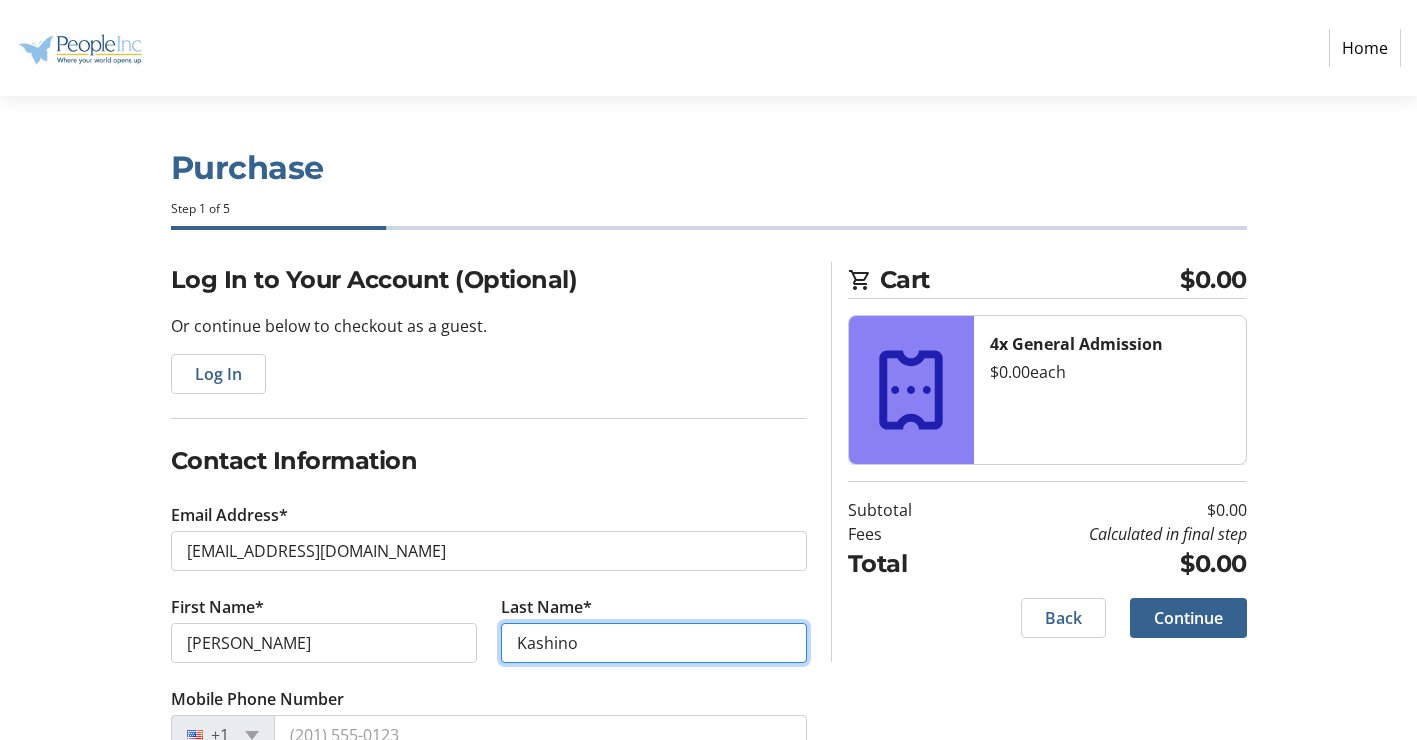 scroll, scrollTop: 155, scrollLeft: 0, axis: vertical 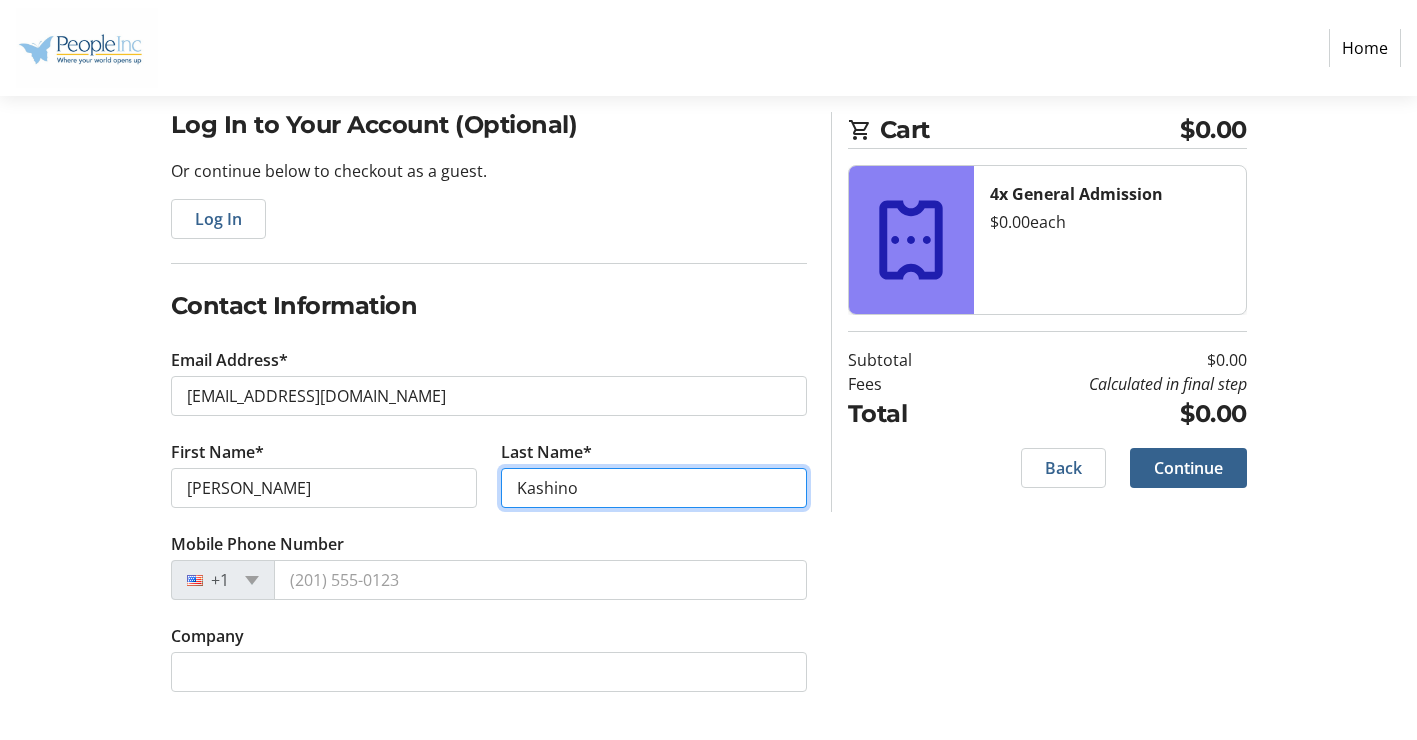 type on "Kashino" 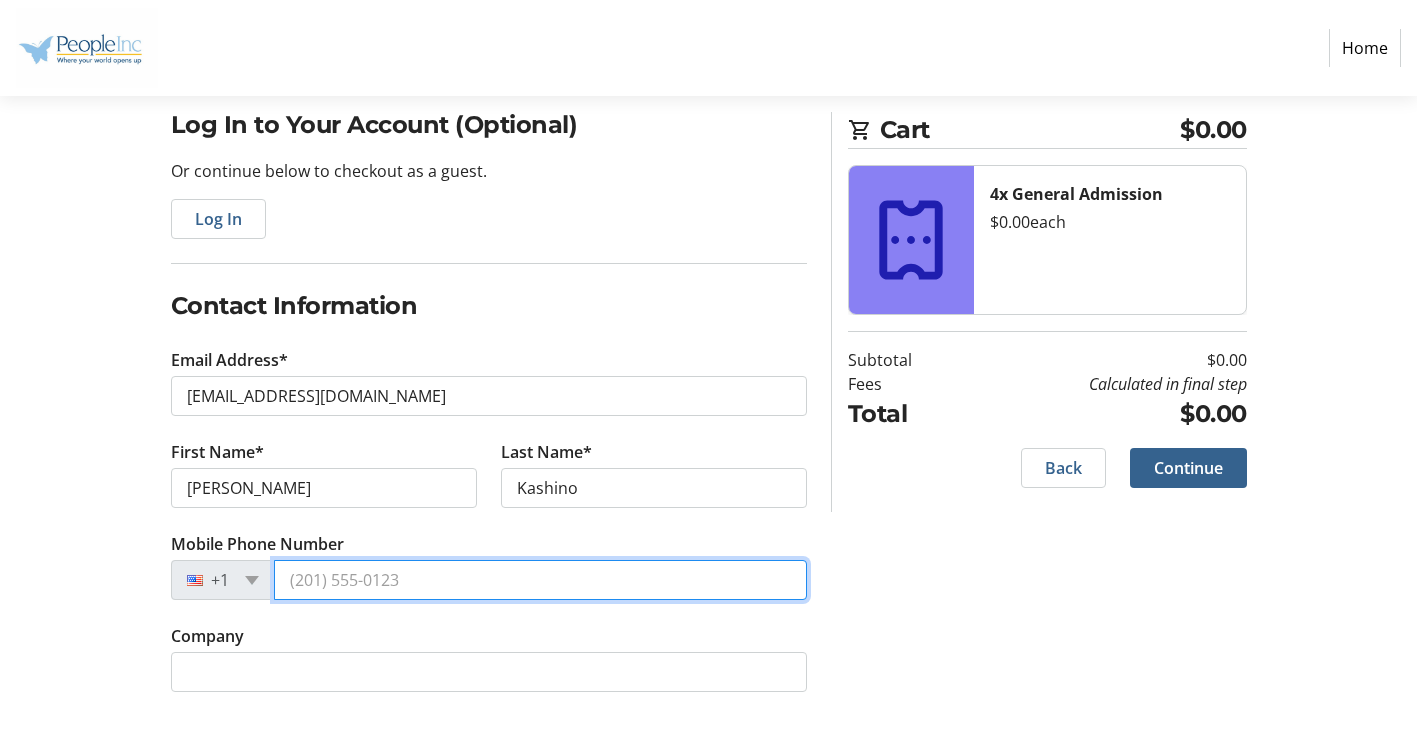 click on "Mobile Phone Number" at bounding box center (540, 580) 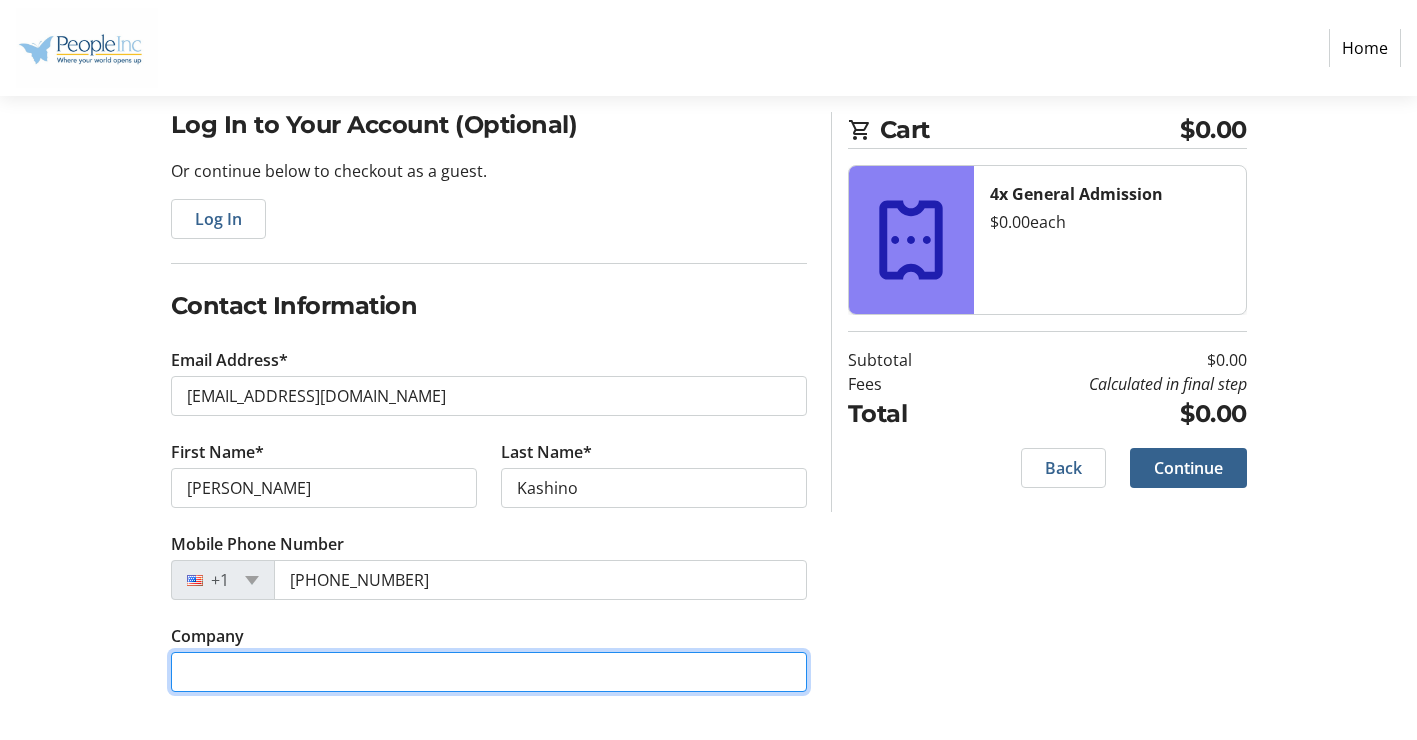 type on "People Inc." 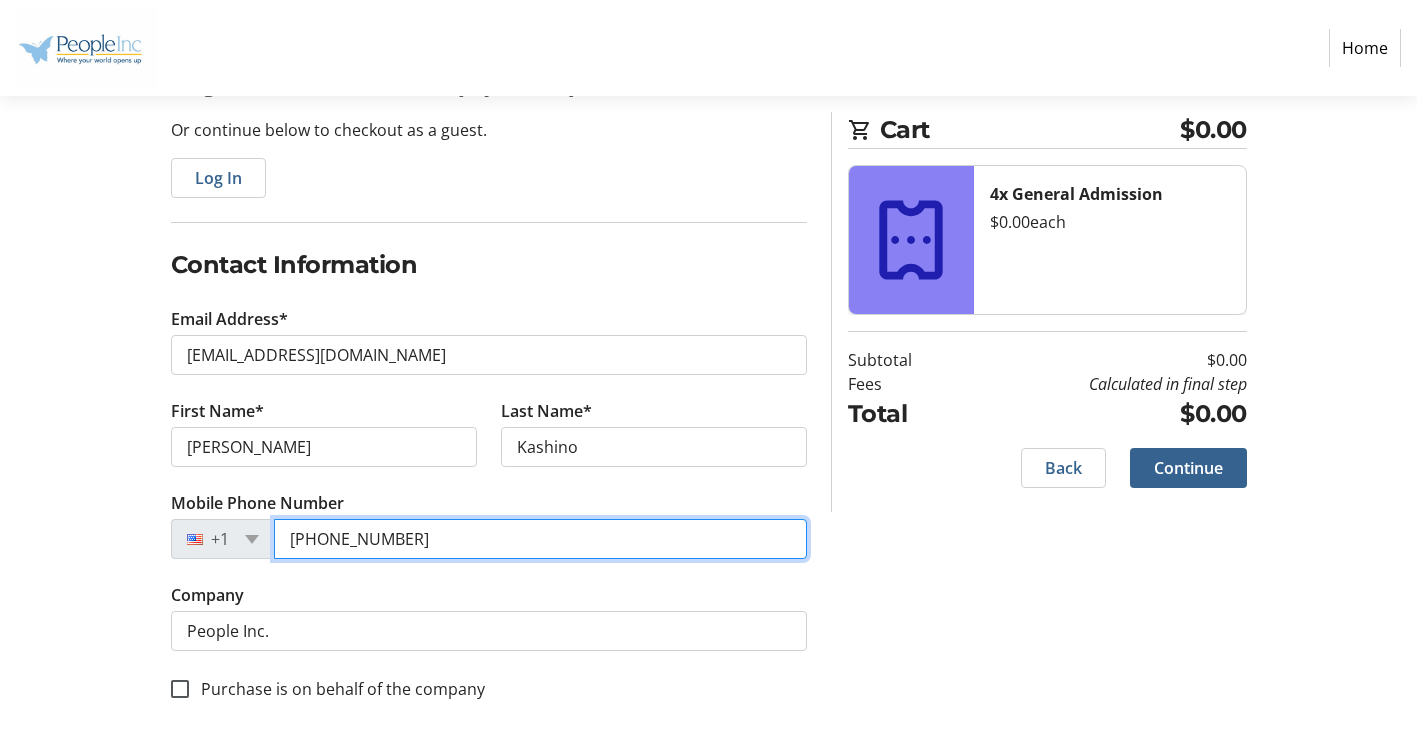 scroll, scrollTop: 205, scrollLeft: 0, axis: vertical 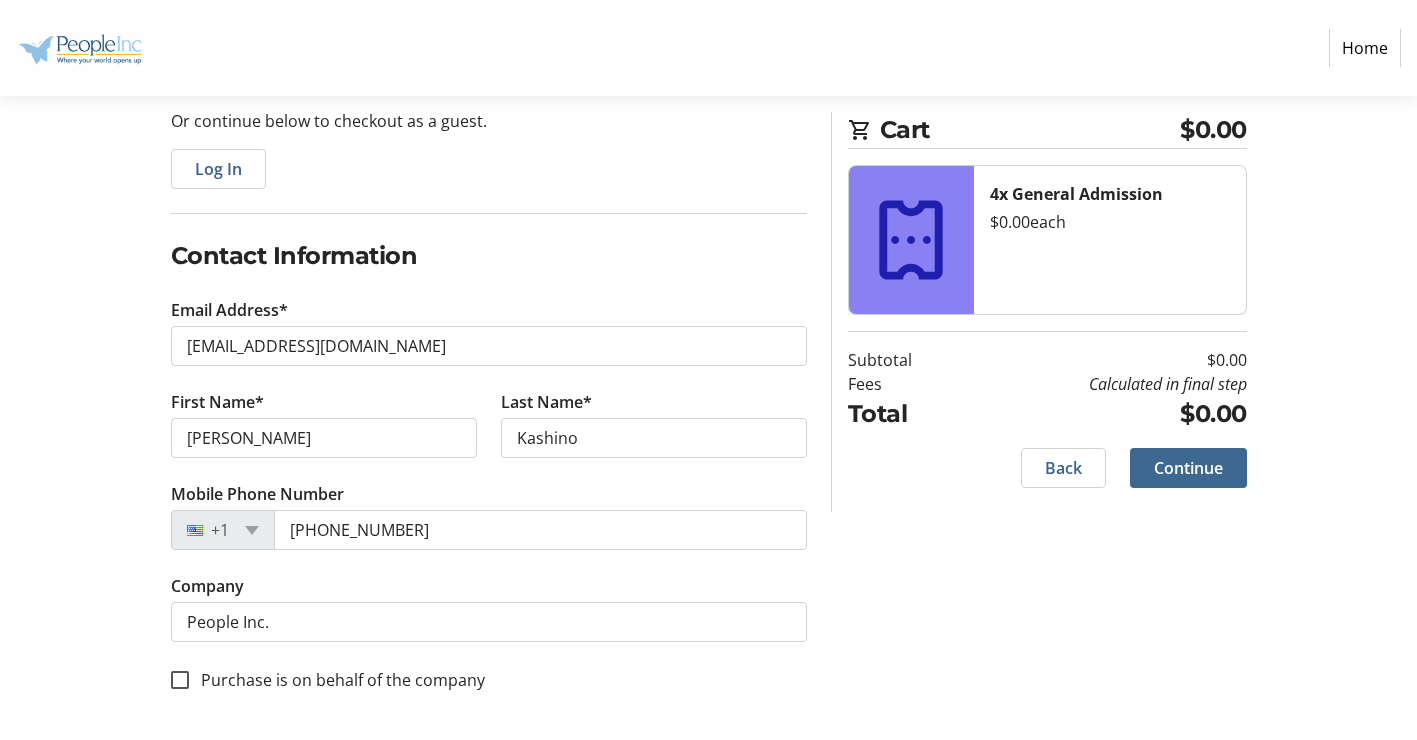 click on "Continue" 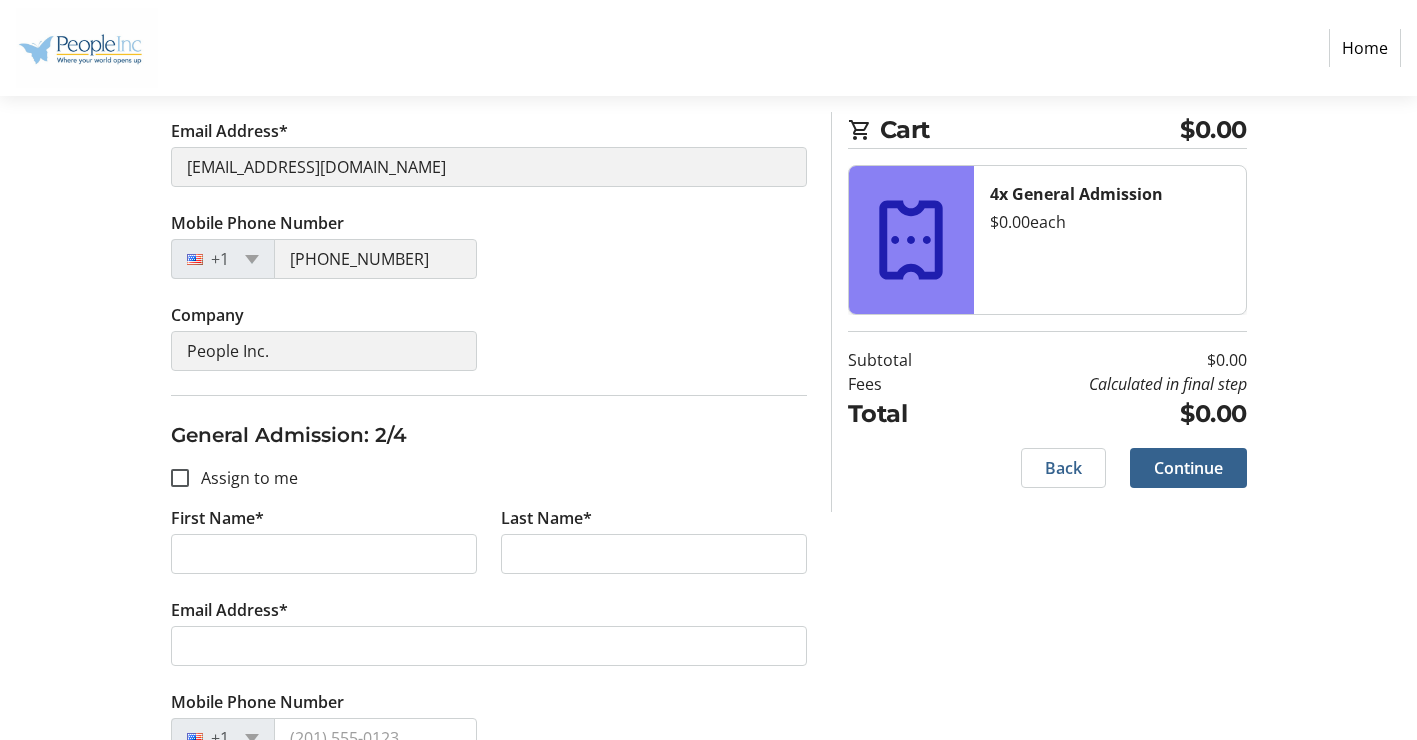 scroll, scrollTop: 438, scrollLeft: 0, axis: vertical 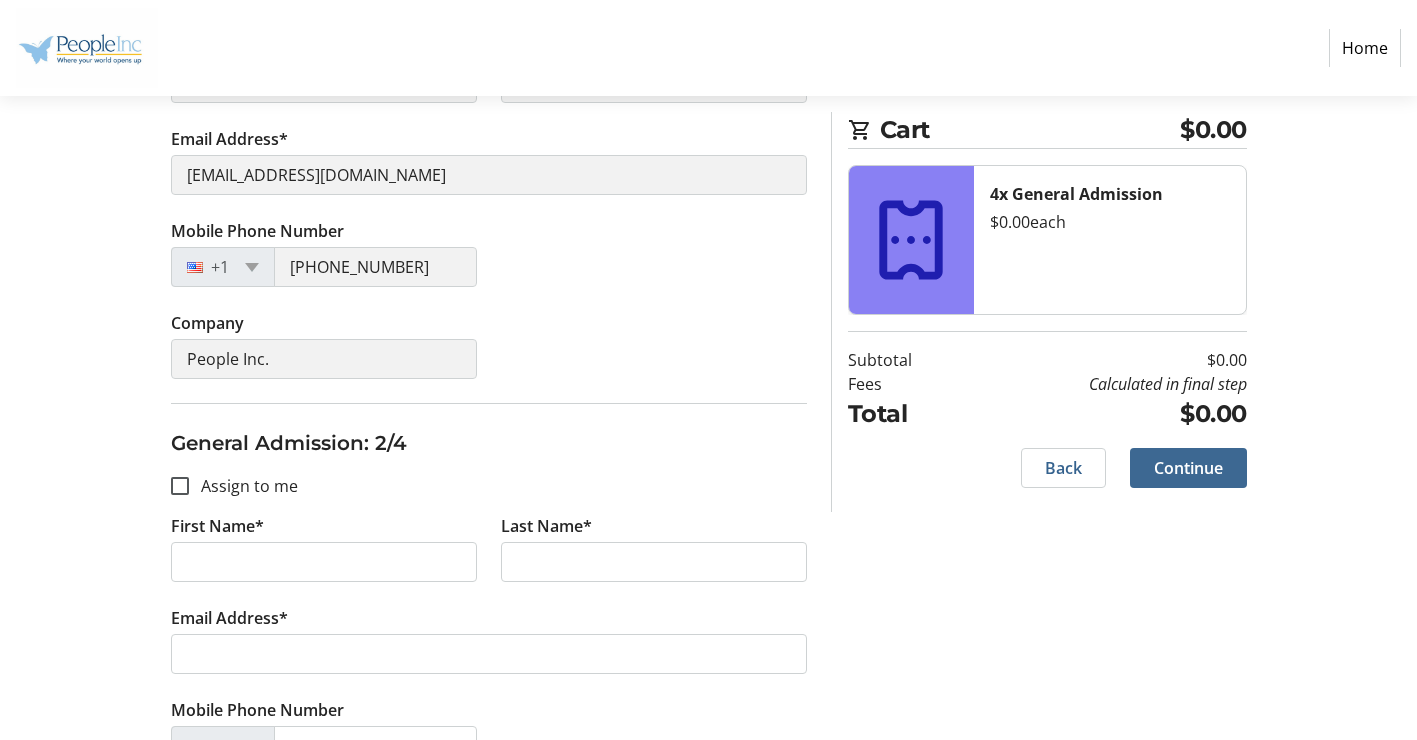 click on "Continue" 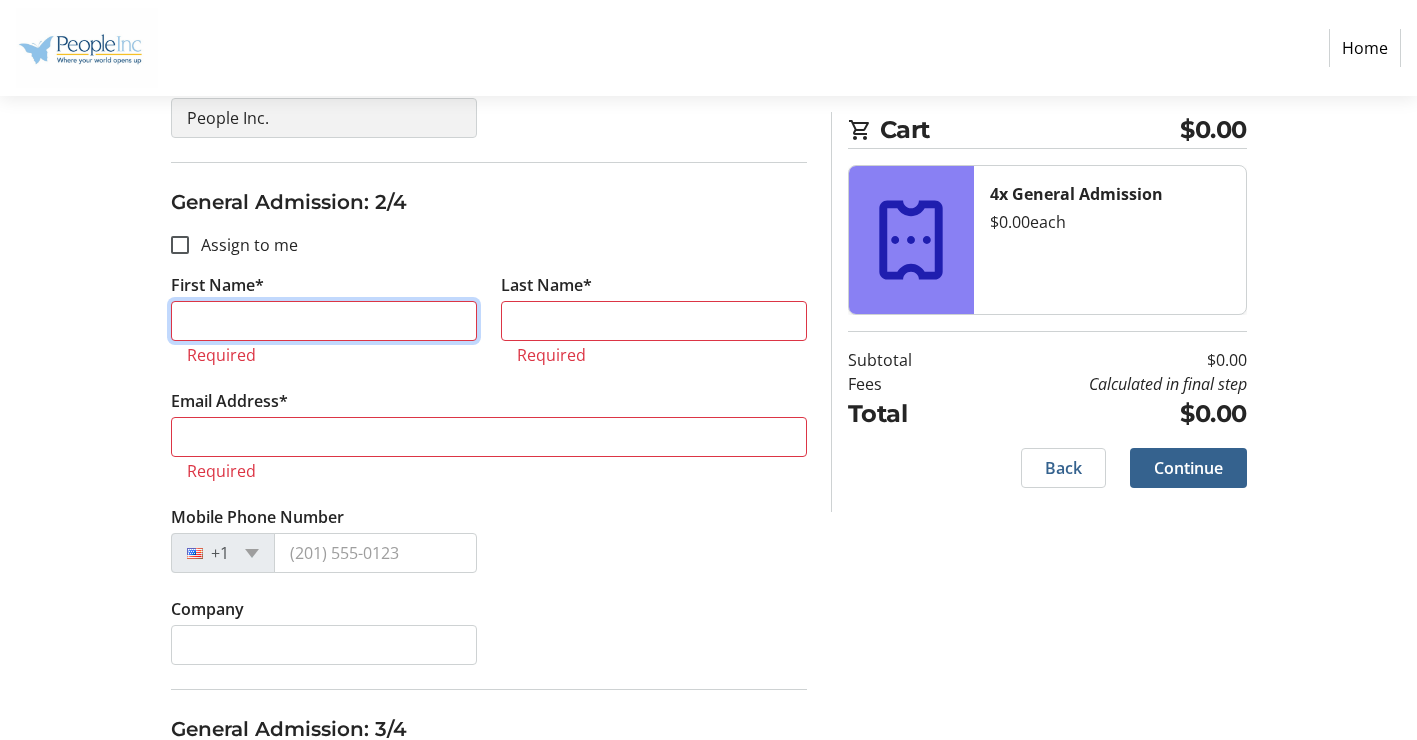 scroll, scrollTop: 524, scrollLeft: 0, axis: vertical 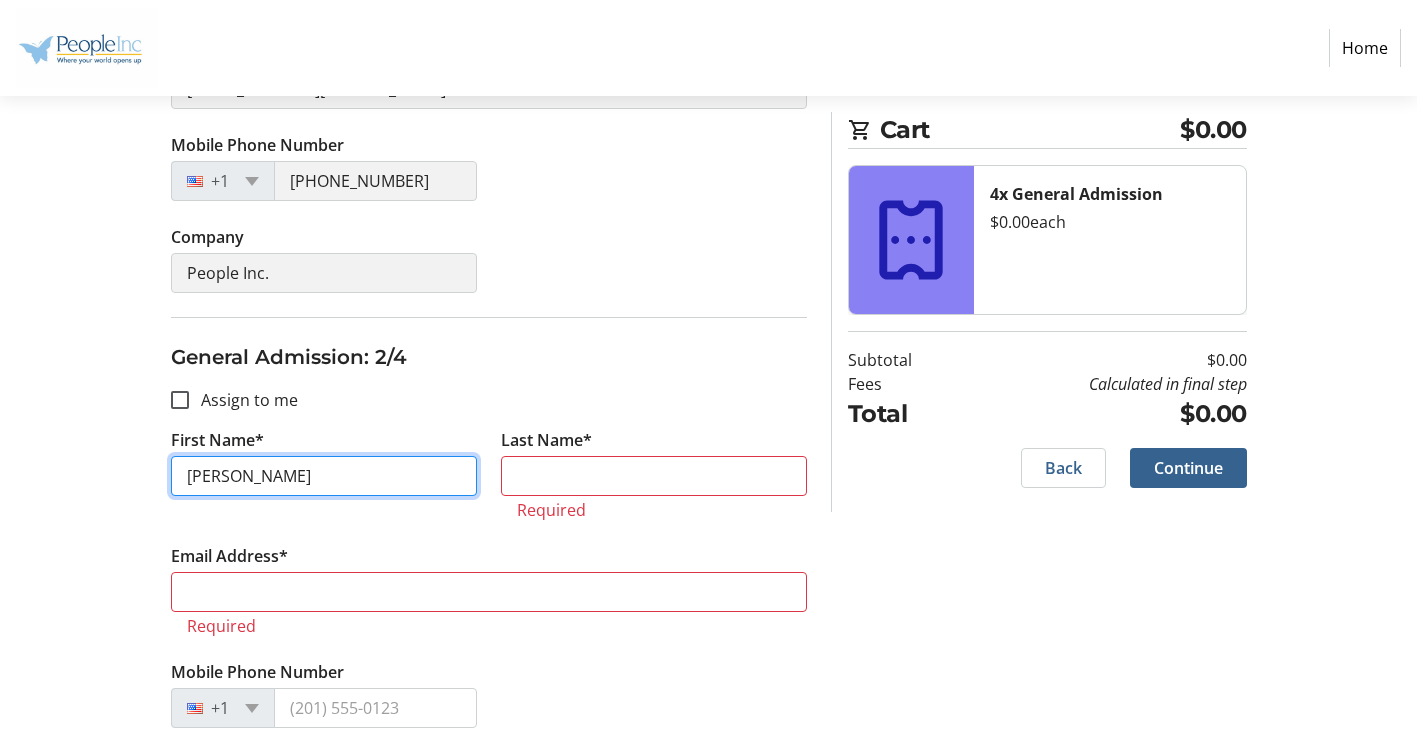 type on "[PERSON_NAME]" 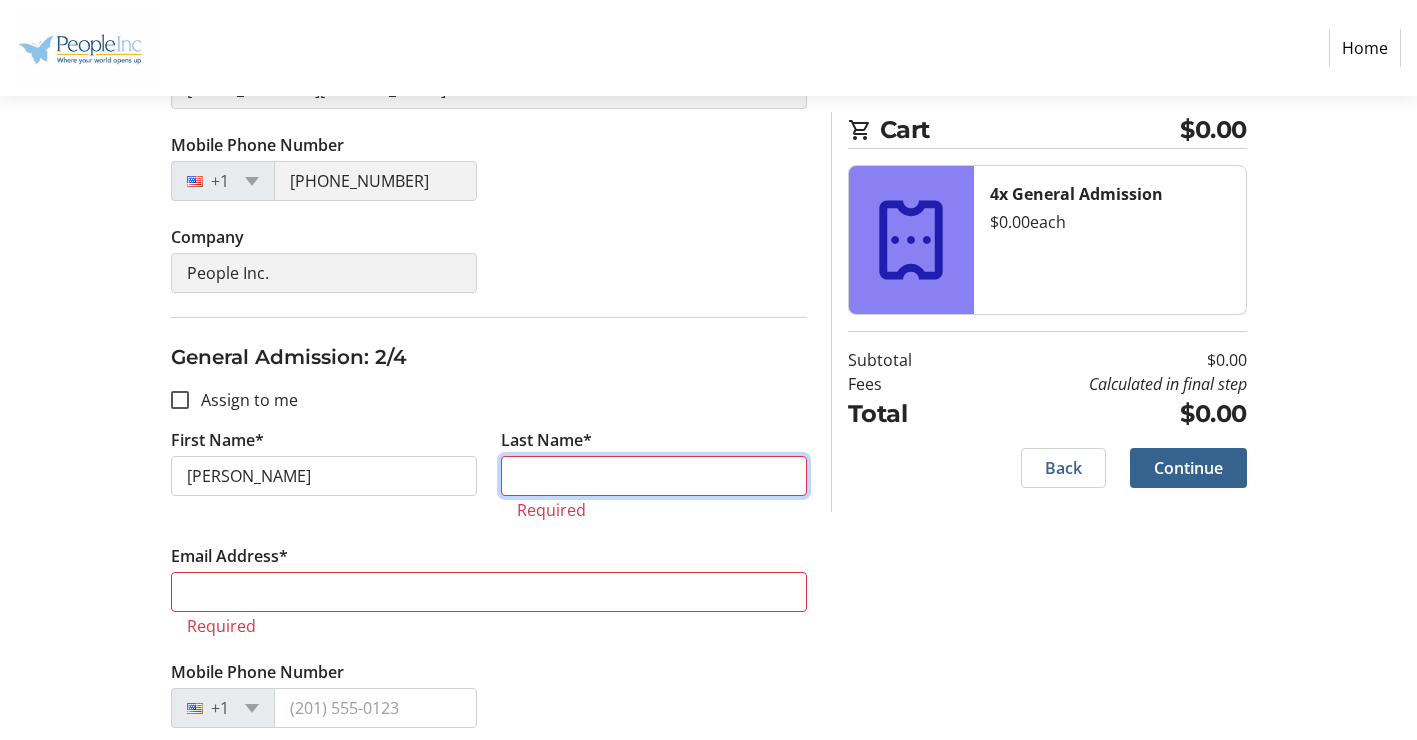 click on "Last Name*" at bounding box center (654, 476) 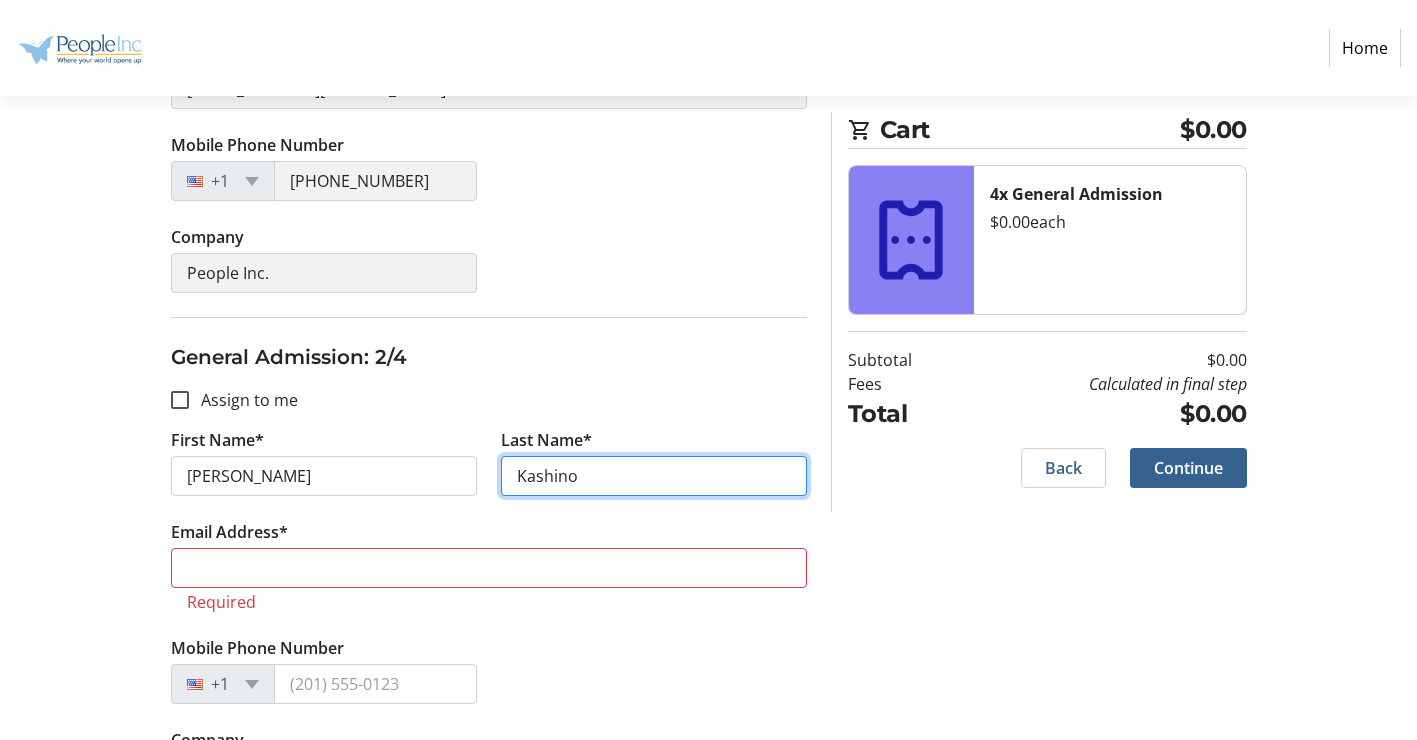 type on "Kashino" 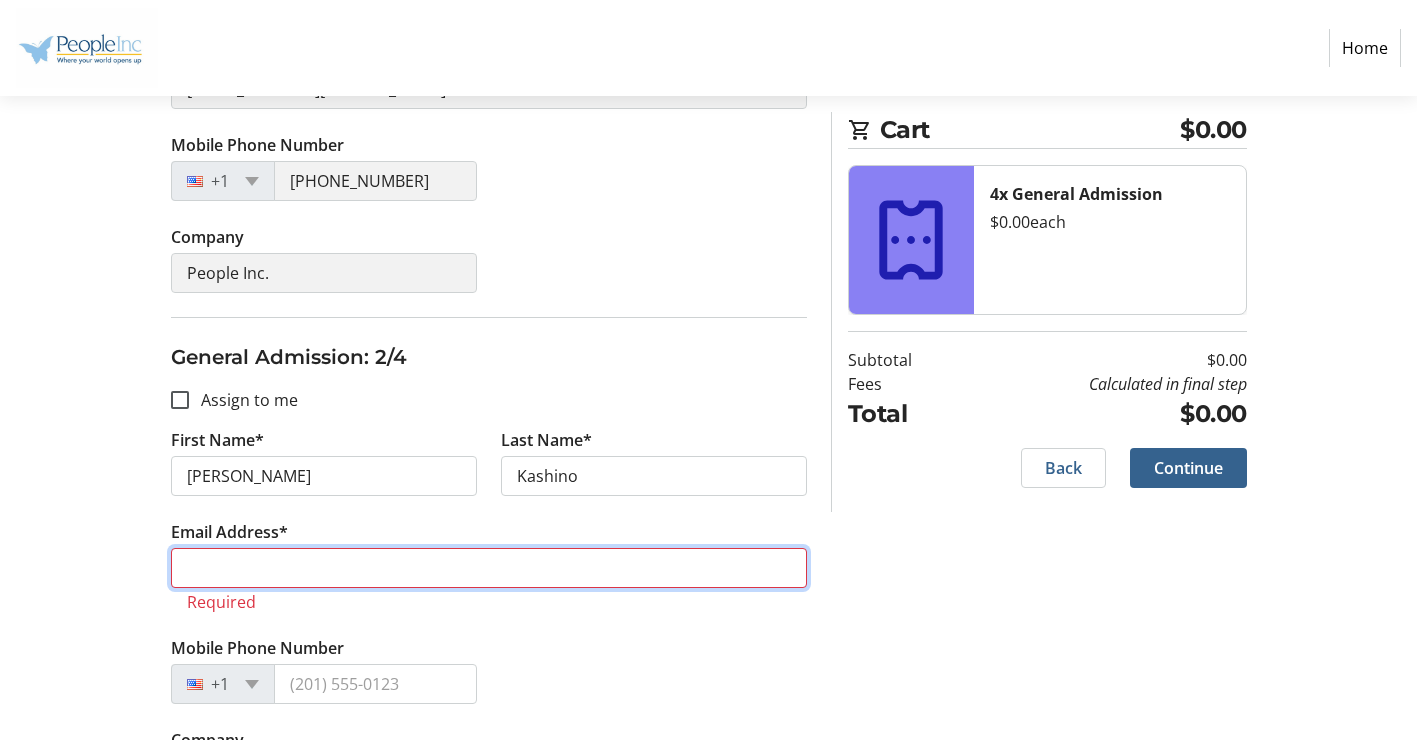 click on "Email Address*" at bounding box center (489, 568) 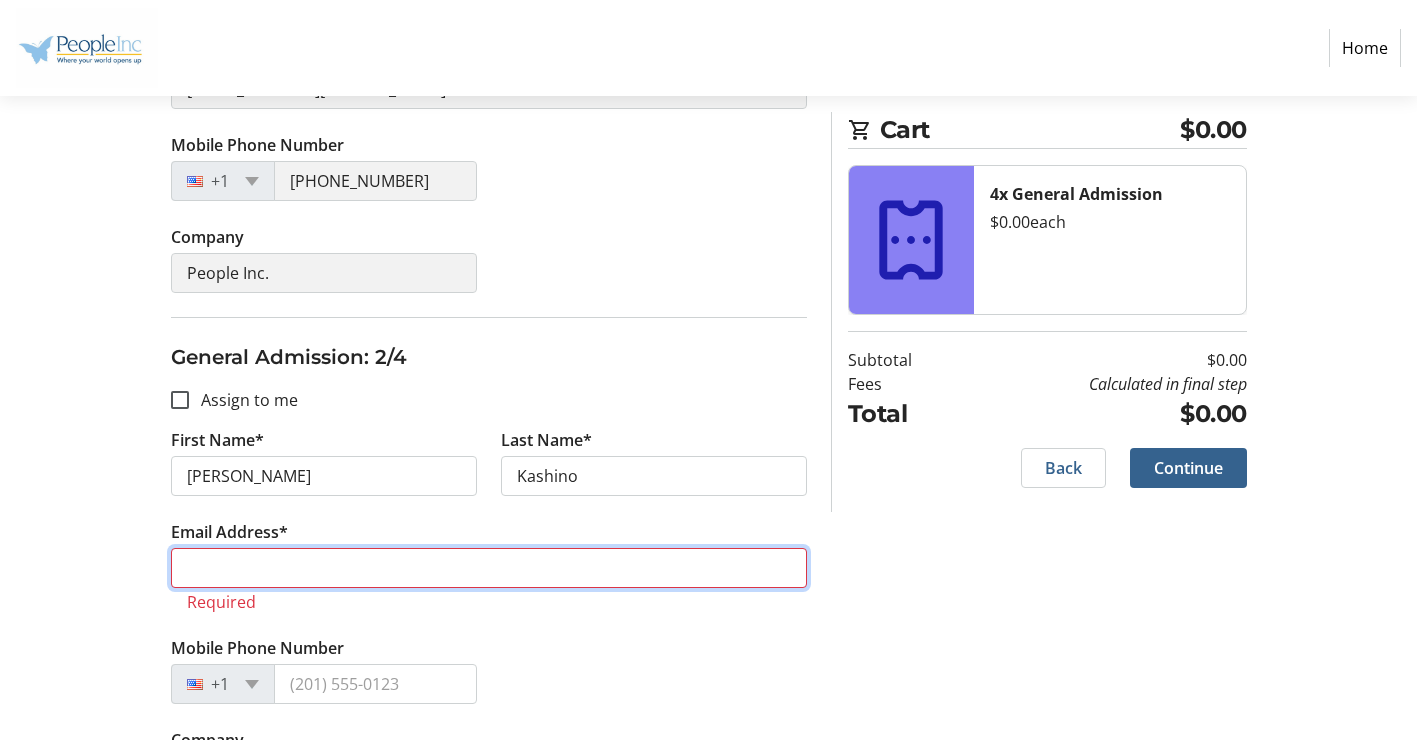 type on "[EMAIL_ADDRESS][DOMAIN_NAME]" 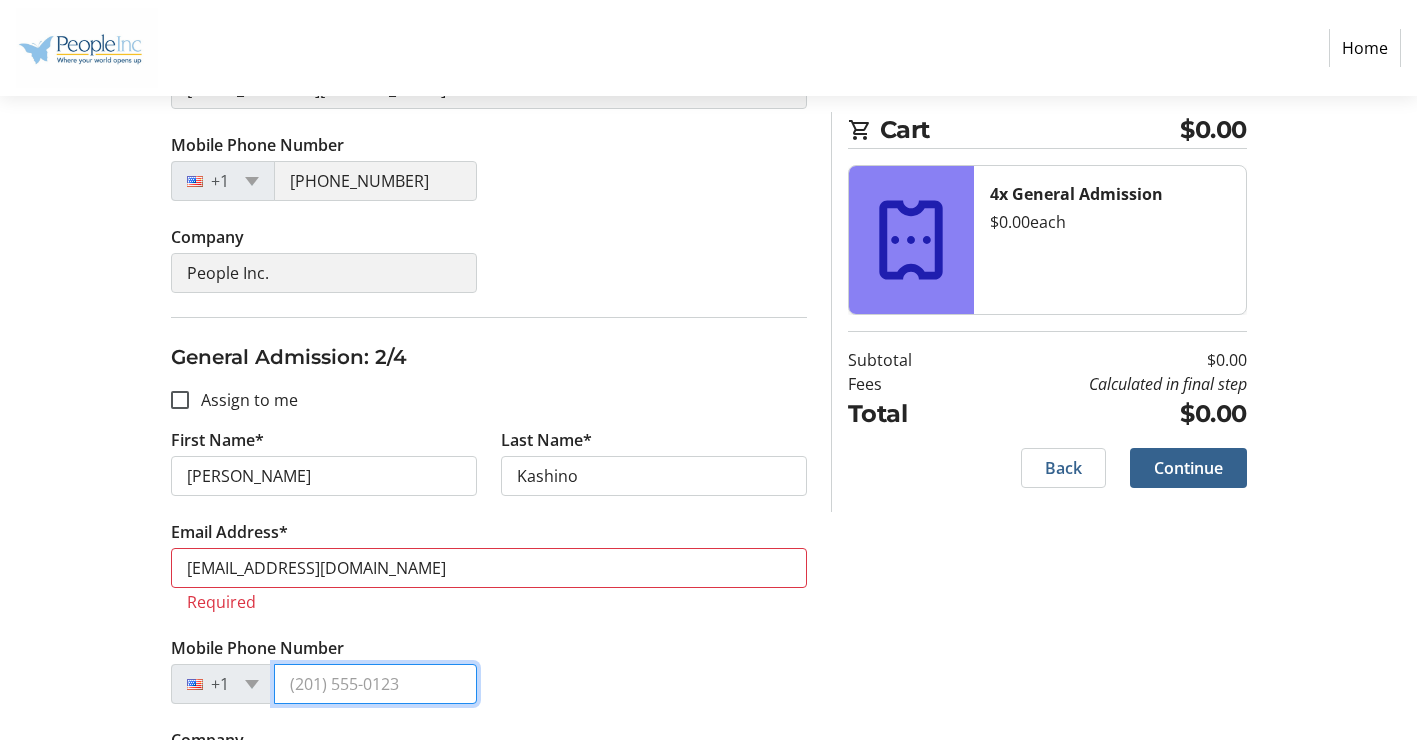 type on "[PHONE_NUMBER]" 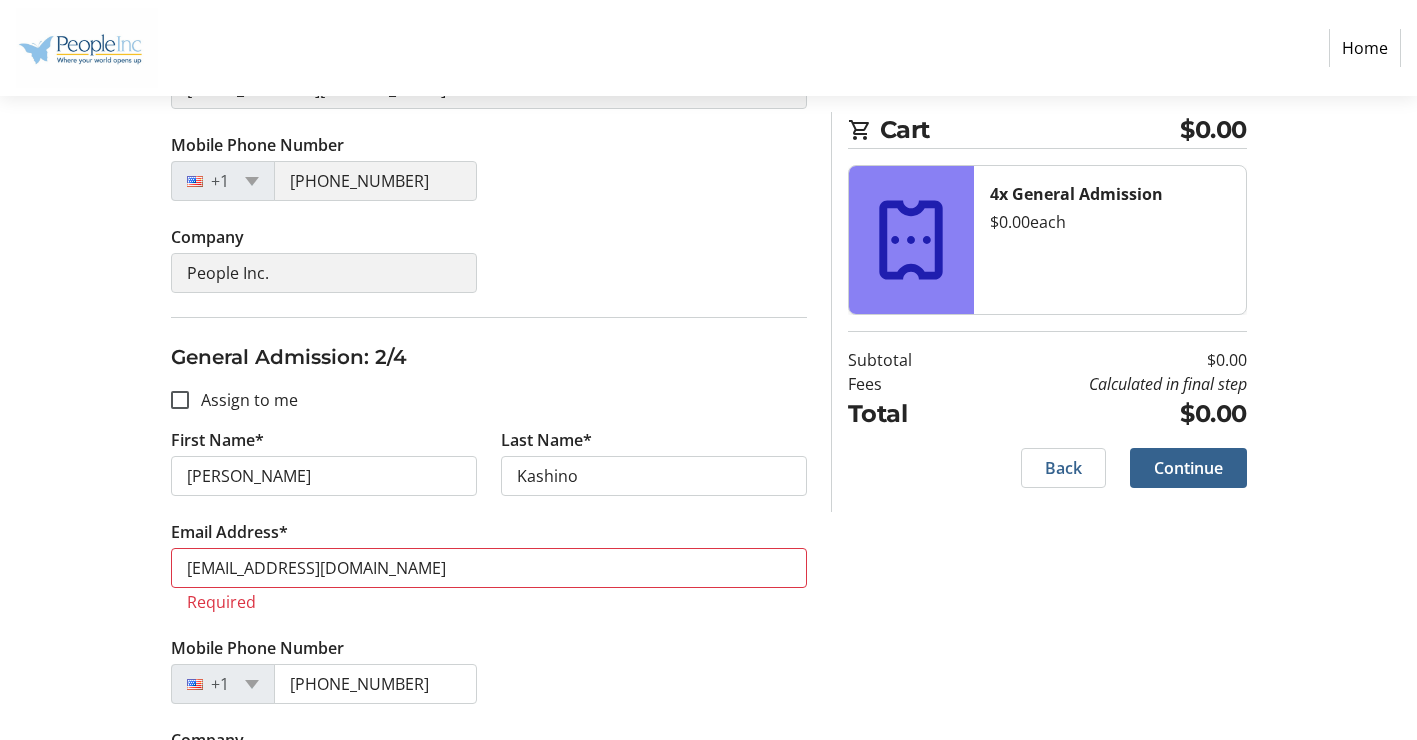 type on "People Inc." 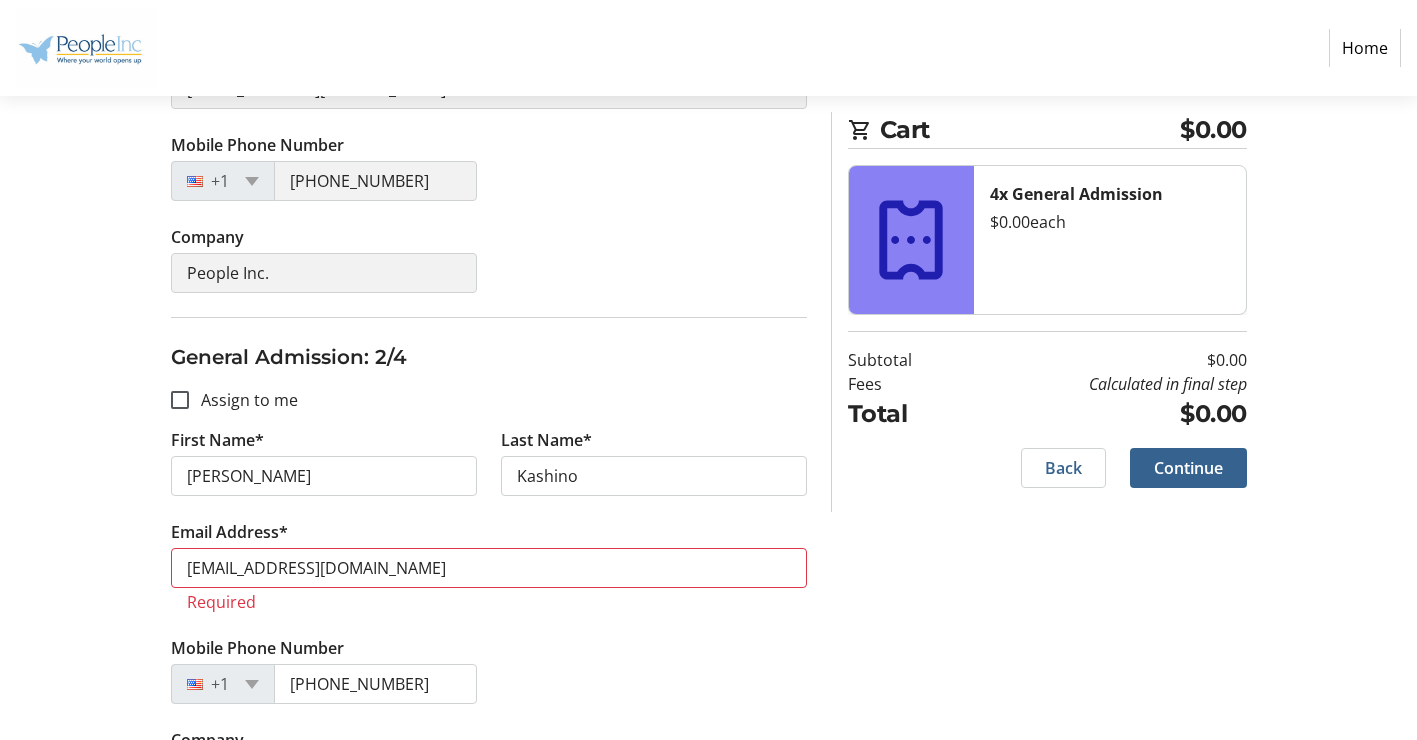 type on "[PERSON_NAME]" 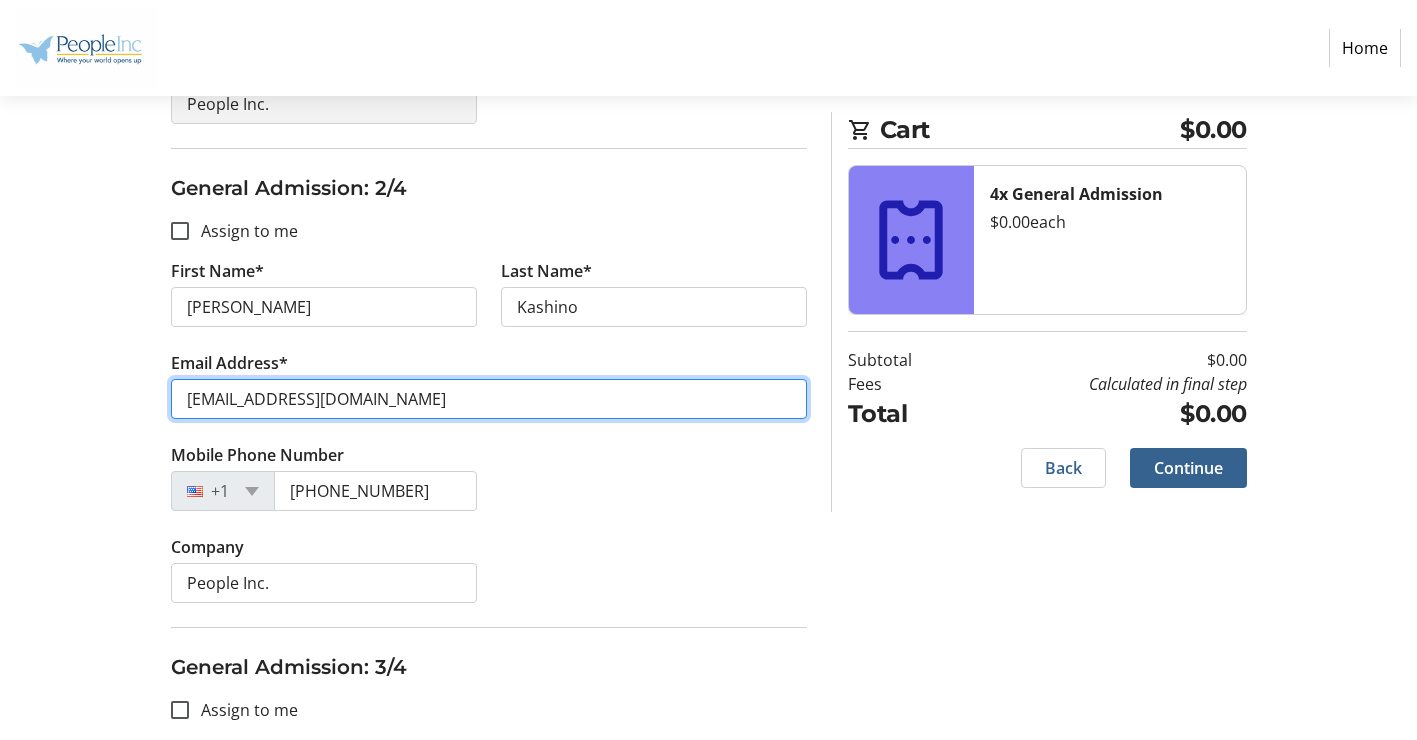 scroll, scrollTop: 638, scrollLeft: 0, axis: vertical 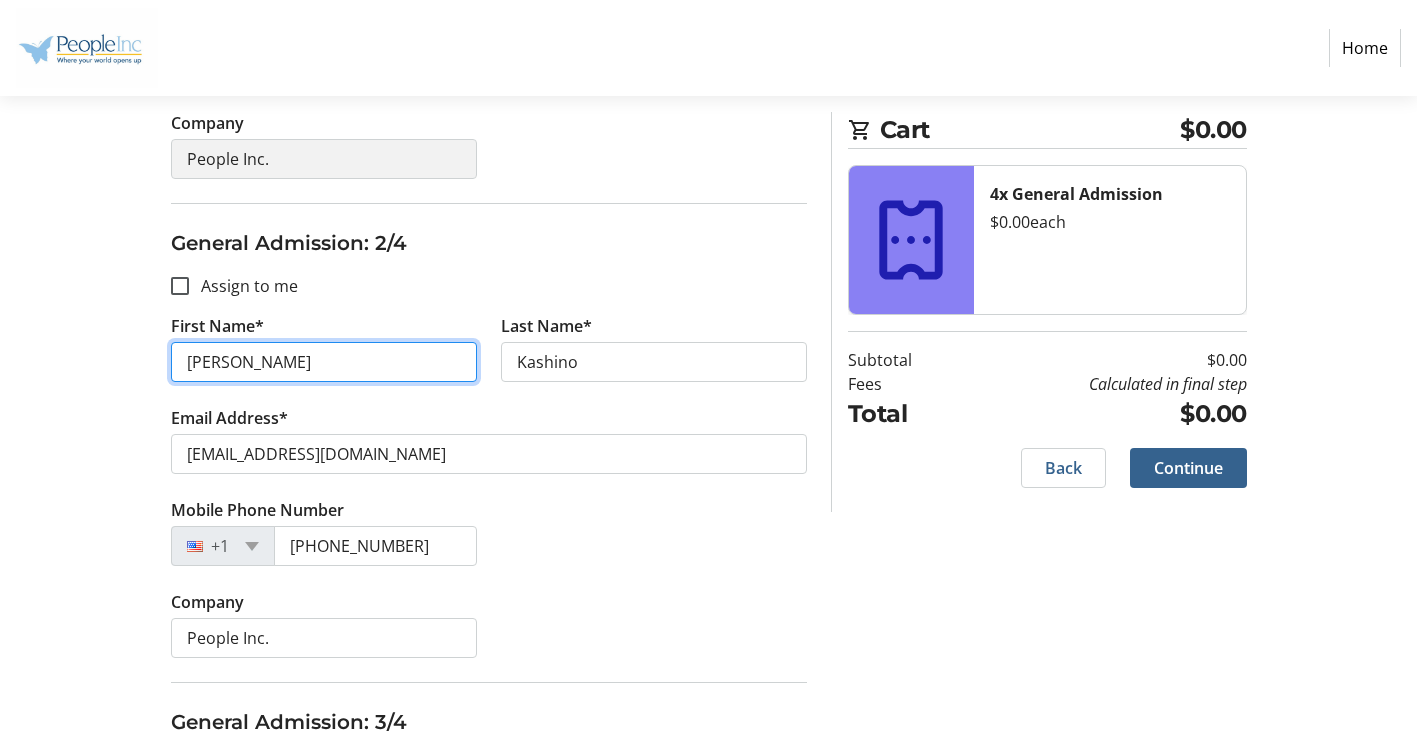 click on "[PERSON_NAME]" at bounding box center (324, 362) 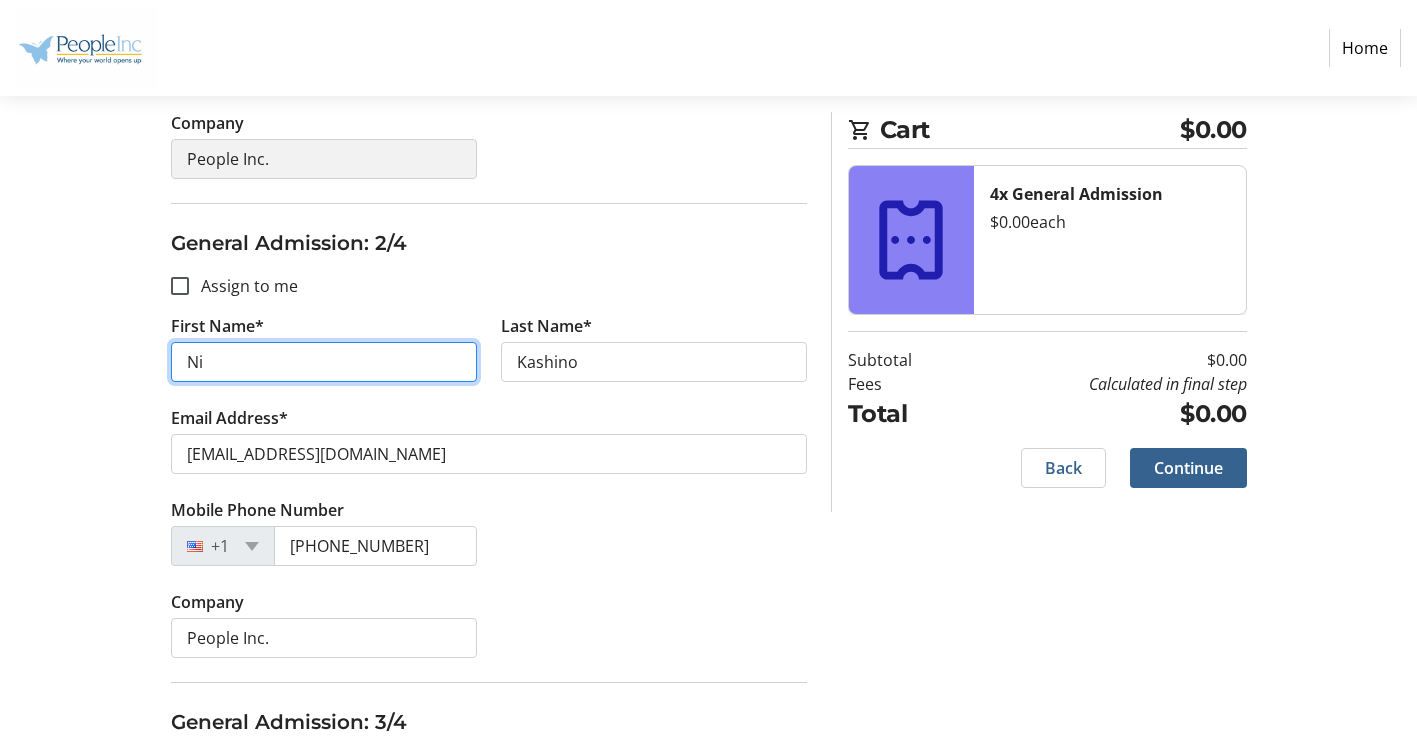 type on "N" 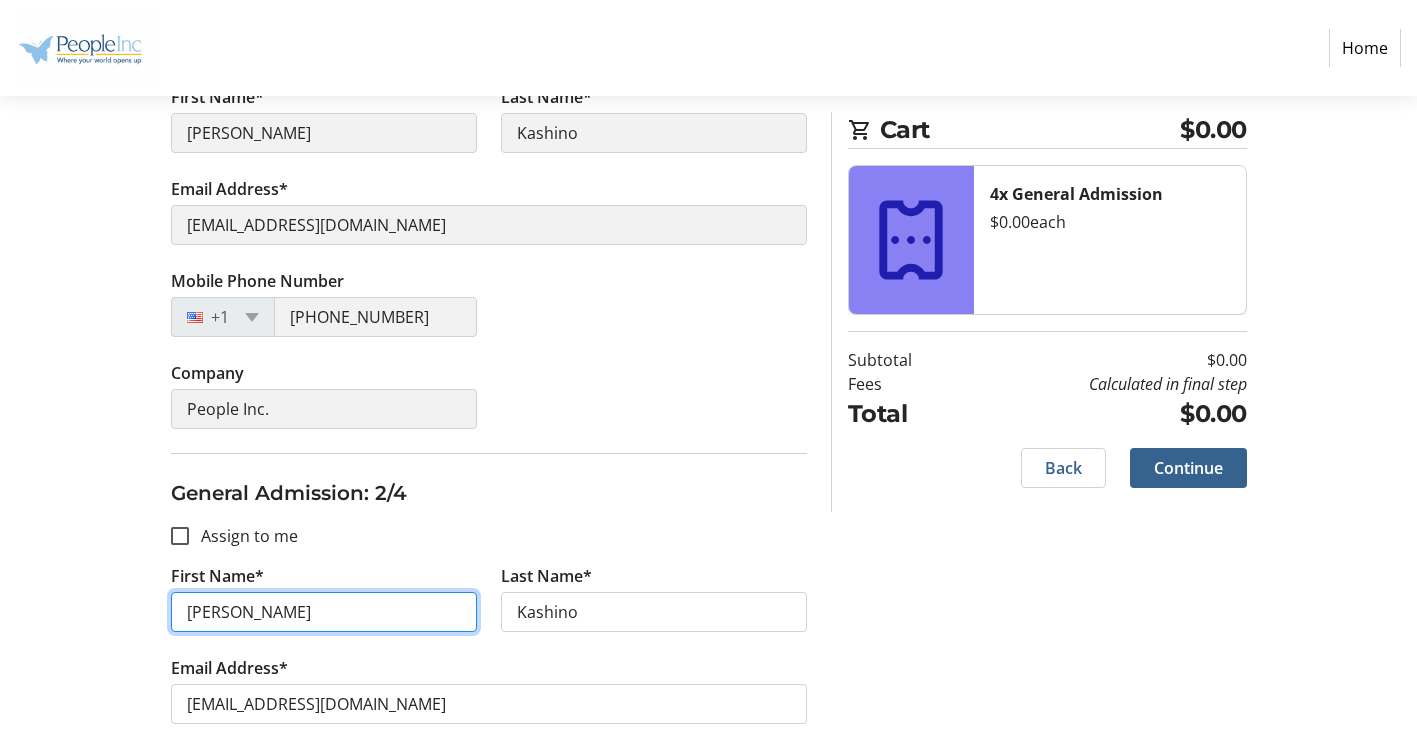 scroll, scrollTop: 400, scrollLeft: 0, axis: vertical 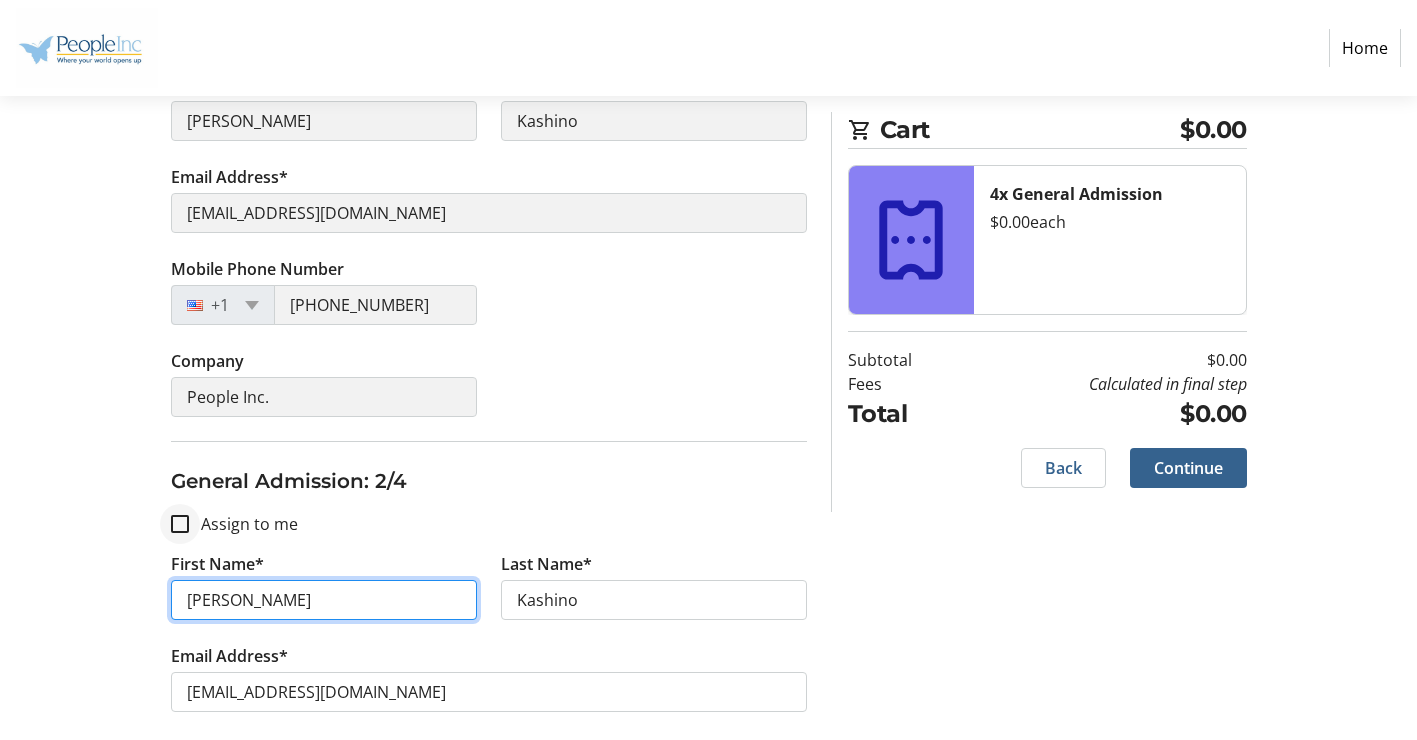 type on "[PERSON_NAME]" 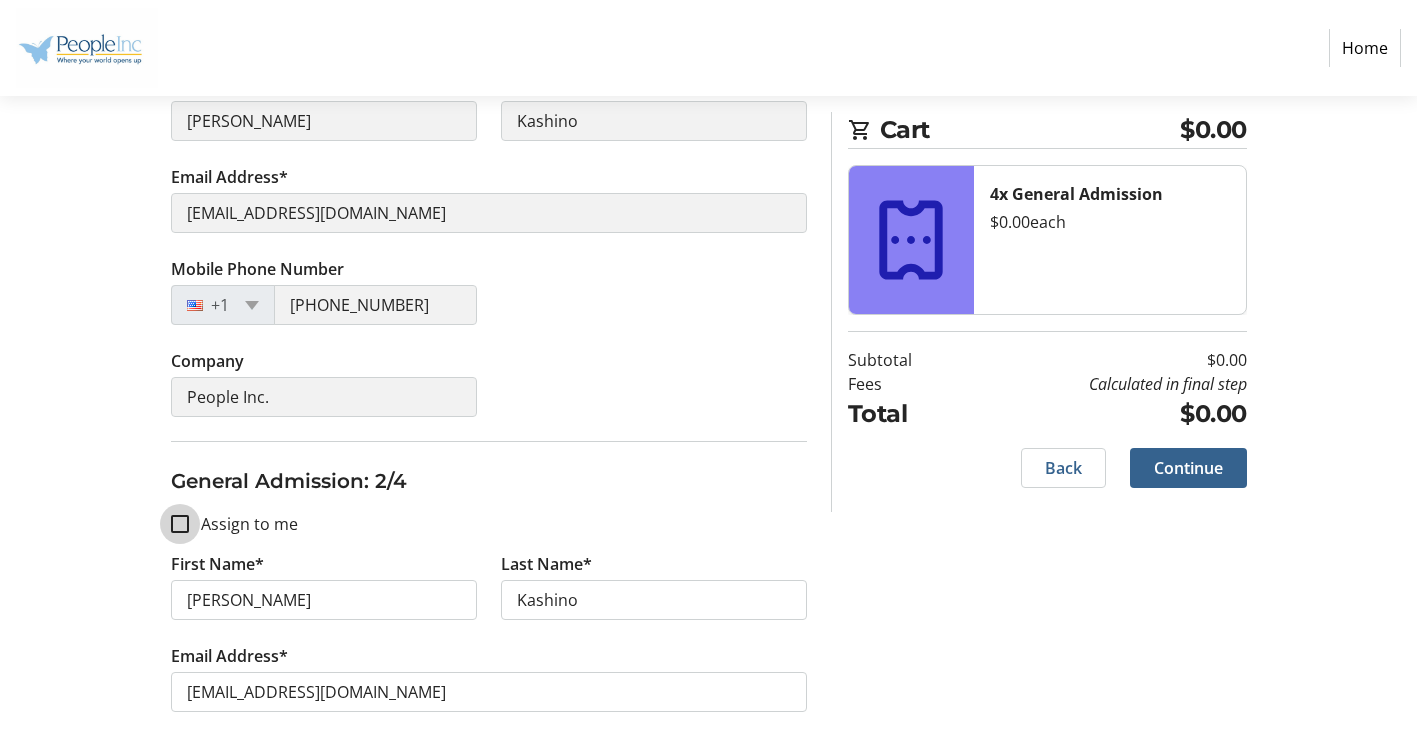 click on "Assign to me" at bounding box center (180, 524) 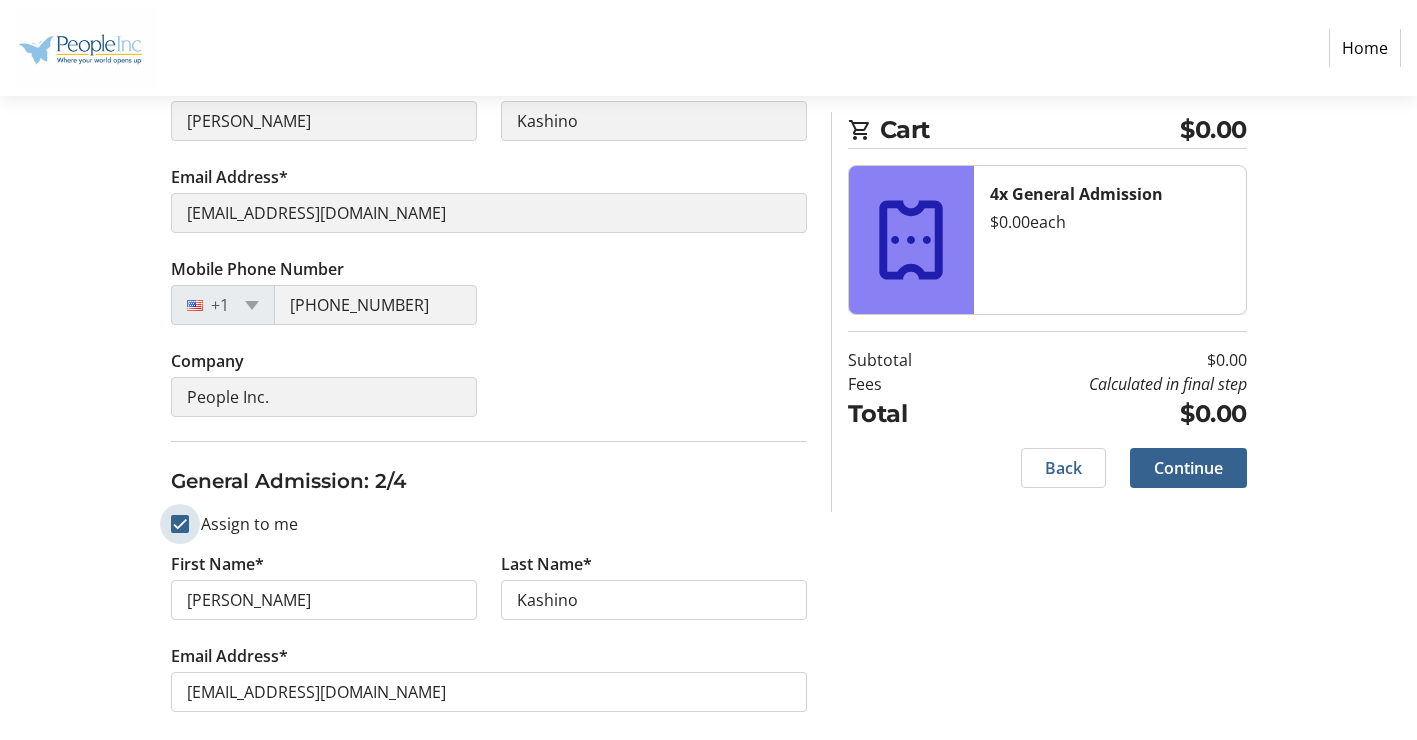 checkbox on "true" 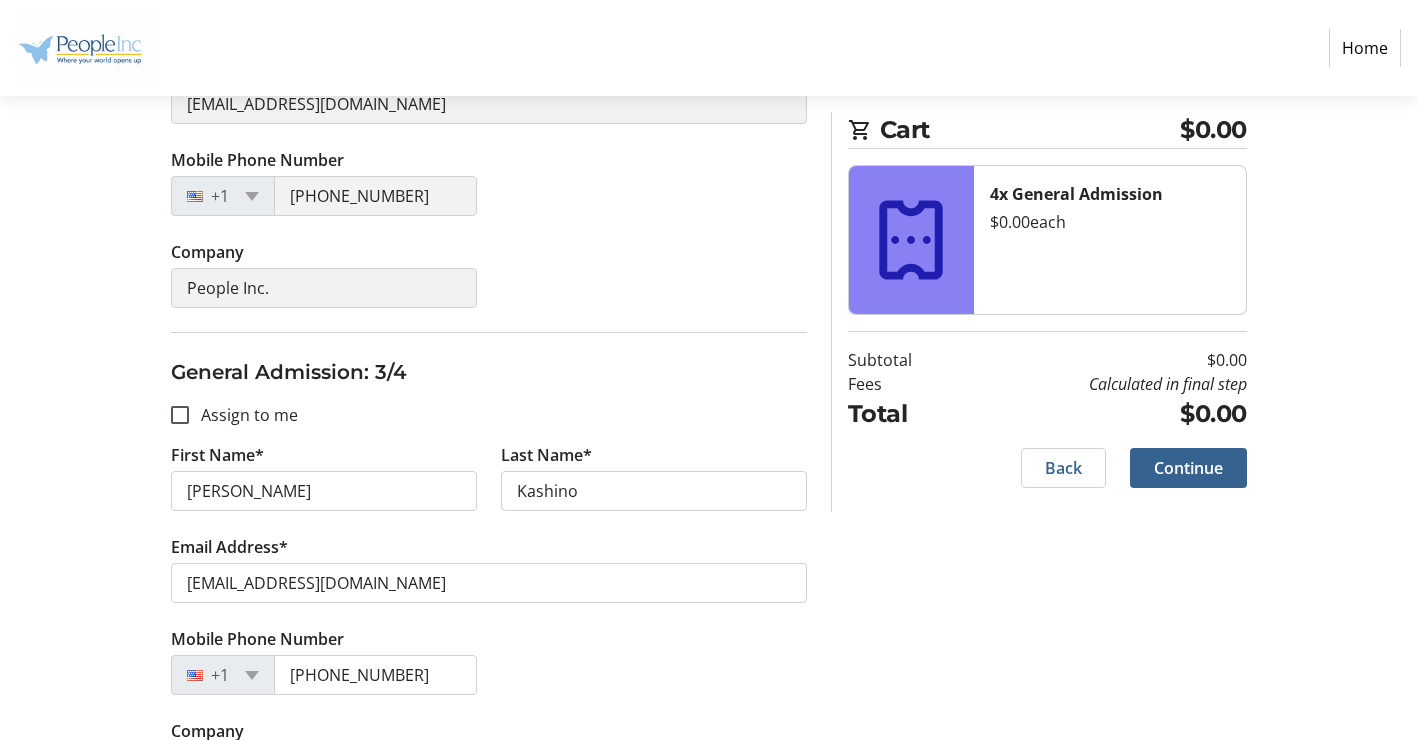 scroll, scrollTop: 1000, scrollLeft: 0, axis: vertical 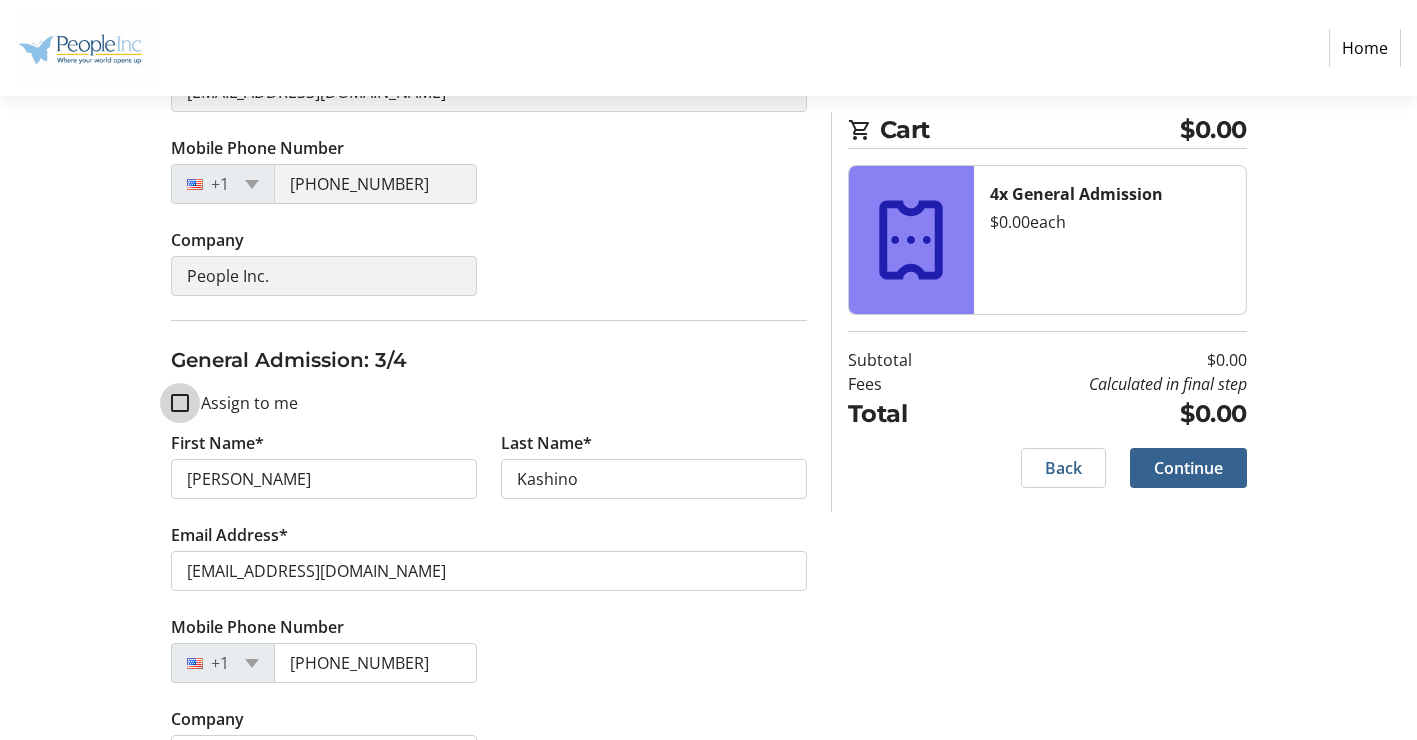 click on "Assign to me" at bounding box center (180, 403) 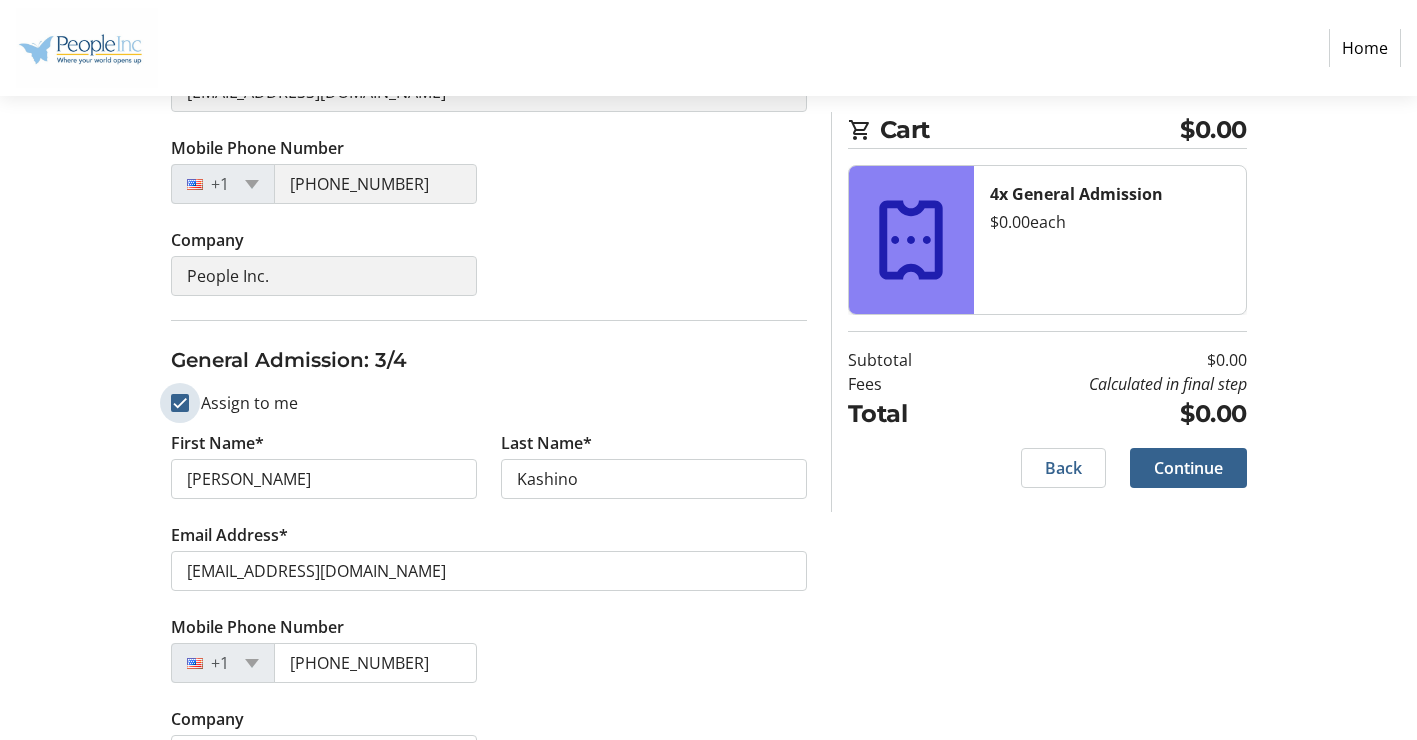 checkbox on "true" 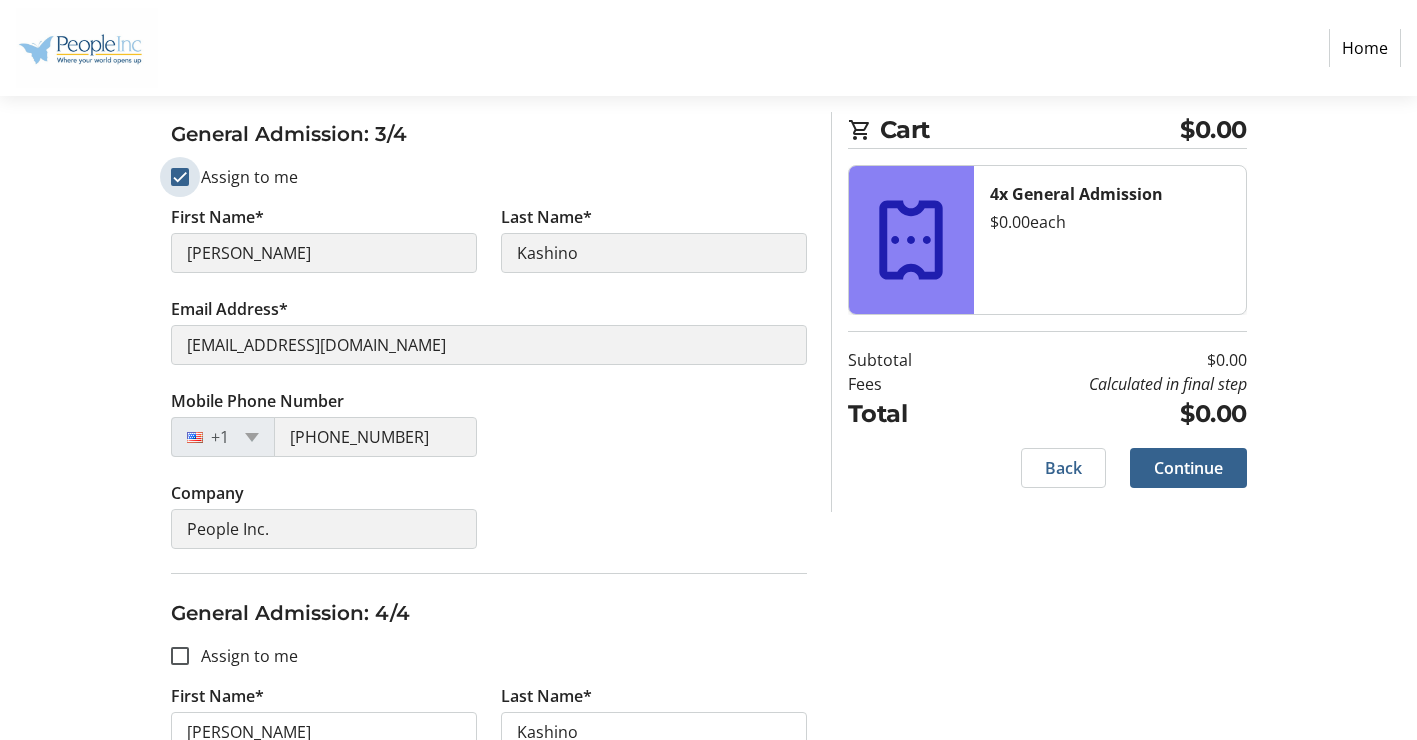 scroll, scrollTop: 1400, scrollLeft: 0, axis: vertical 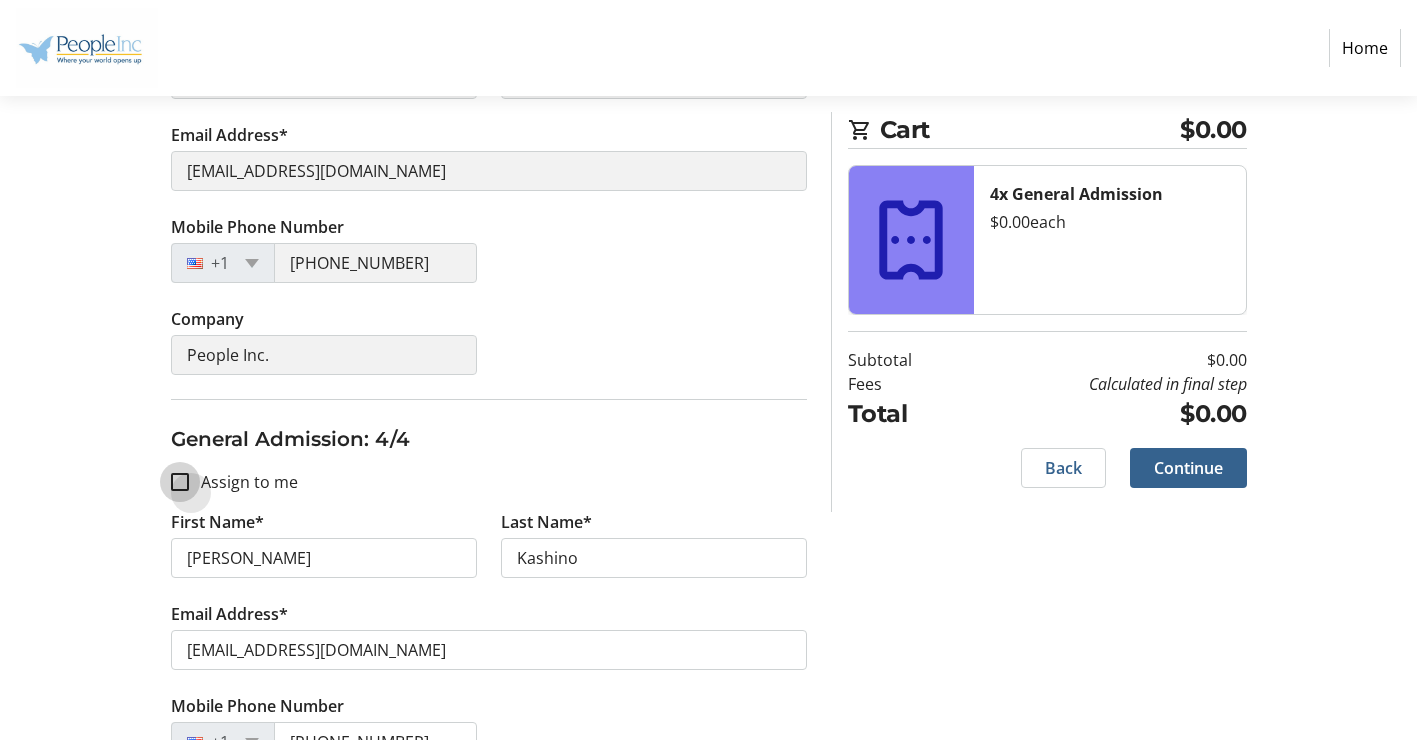 click on "Assign to me" at bounding box center (180, 482) 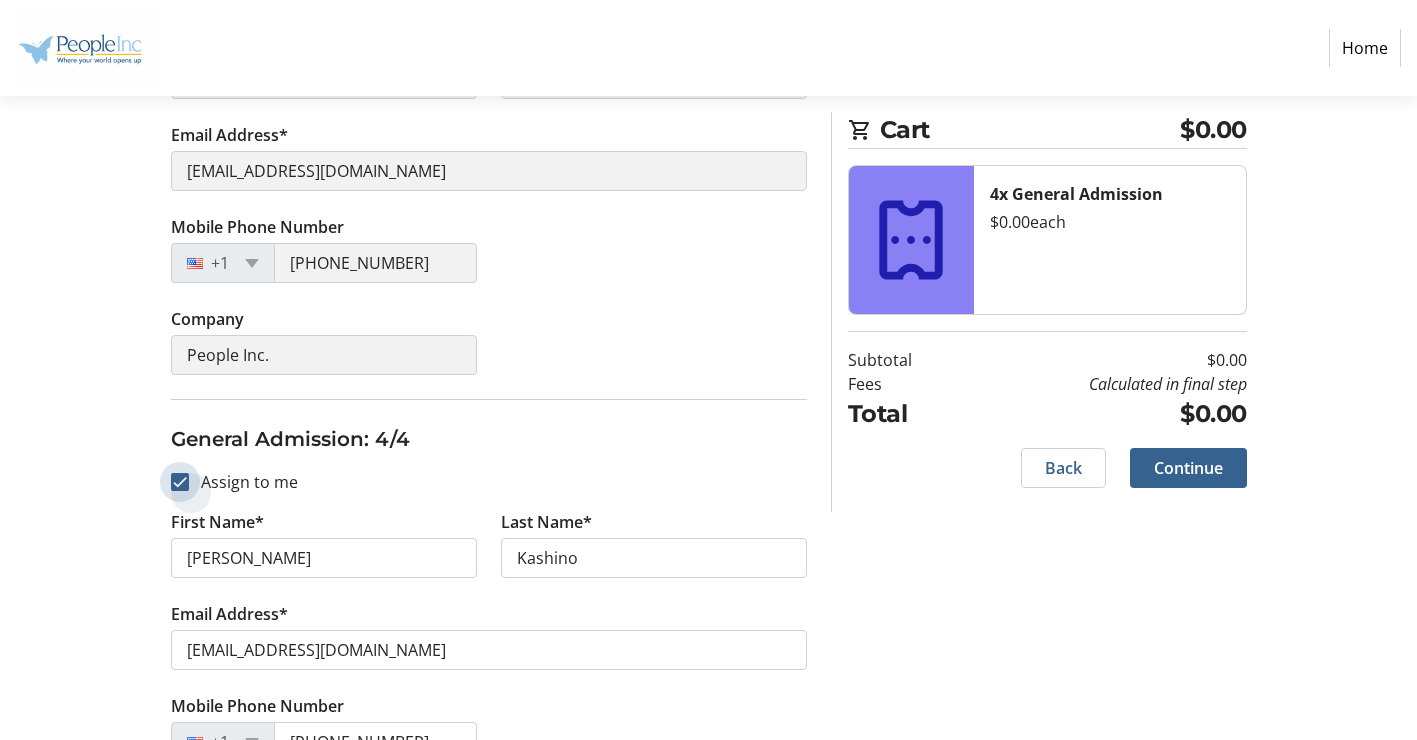 checkbox on "true" 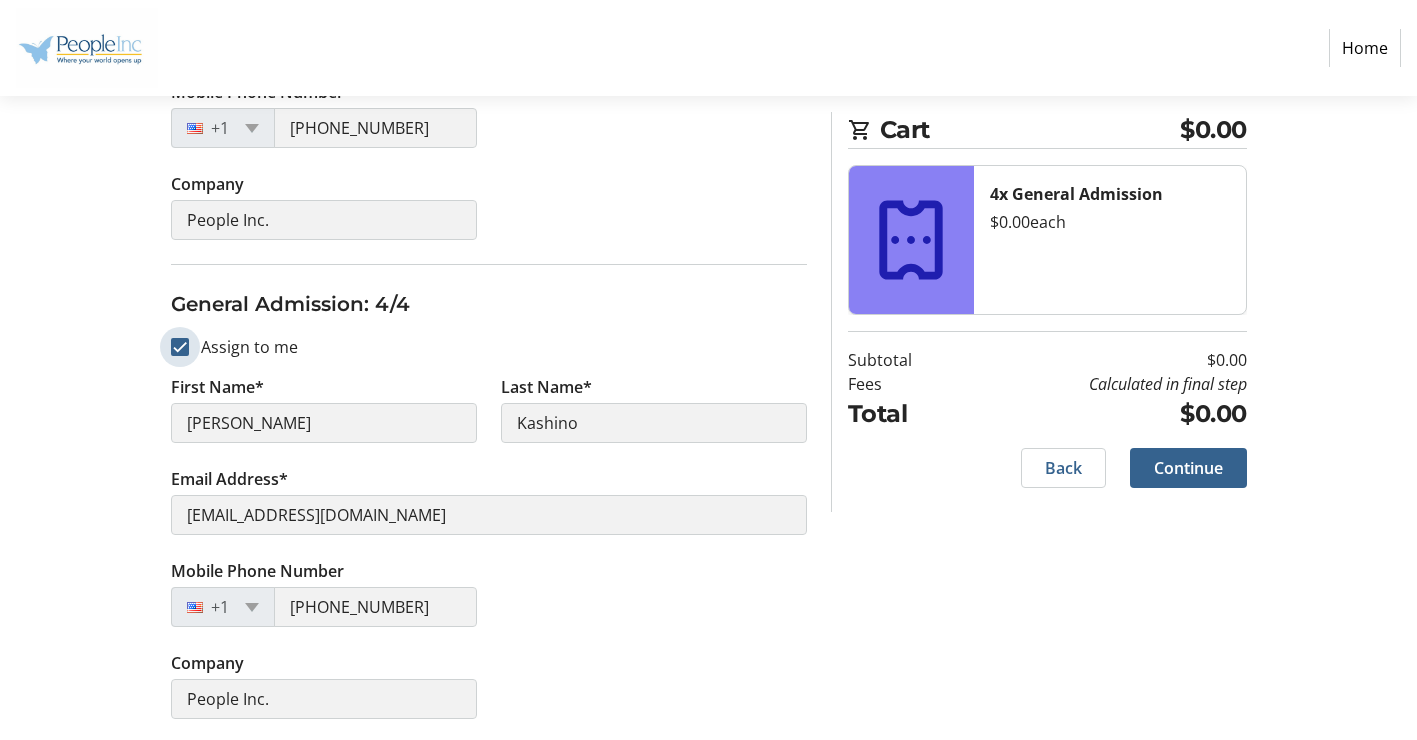 scroll, scrollTop: 1538, scrollLeft: 0, axis: vertical 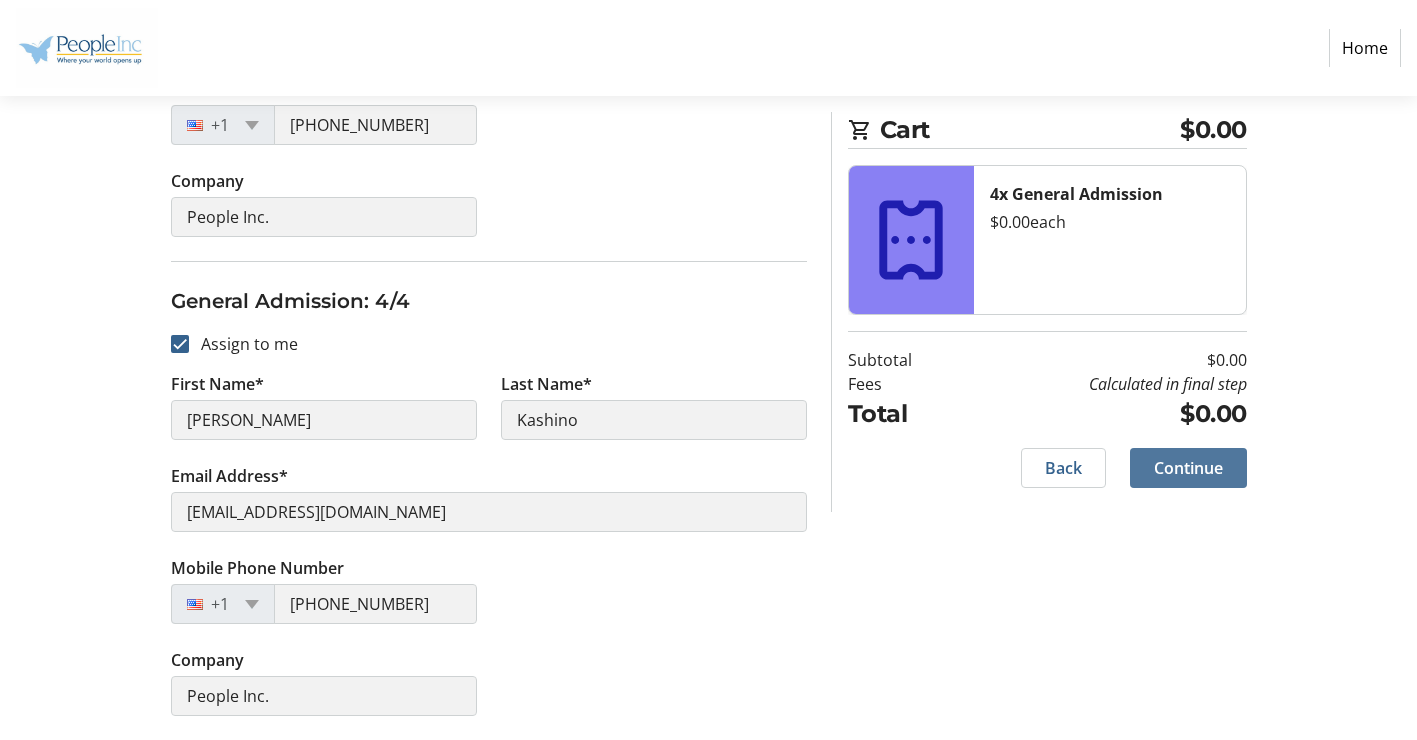 click on "Continue" 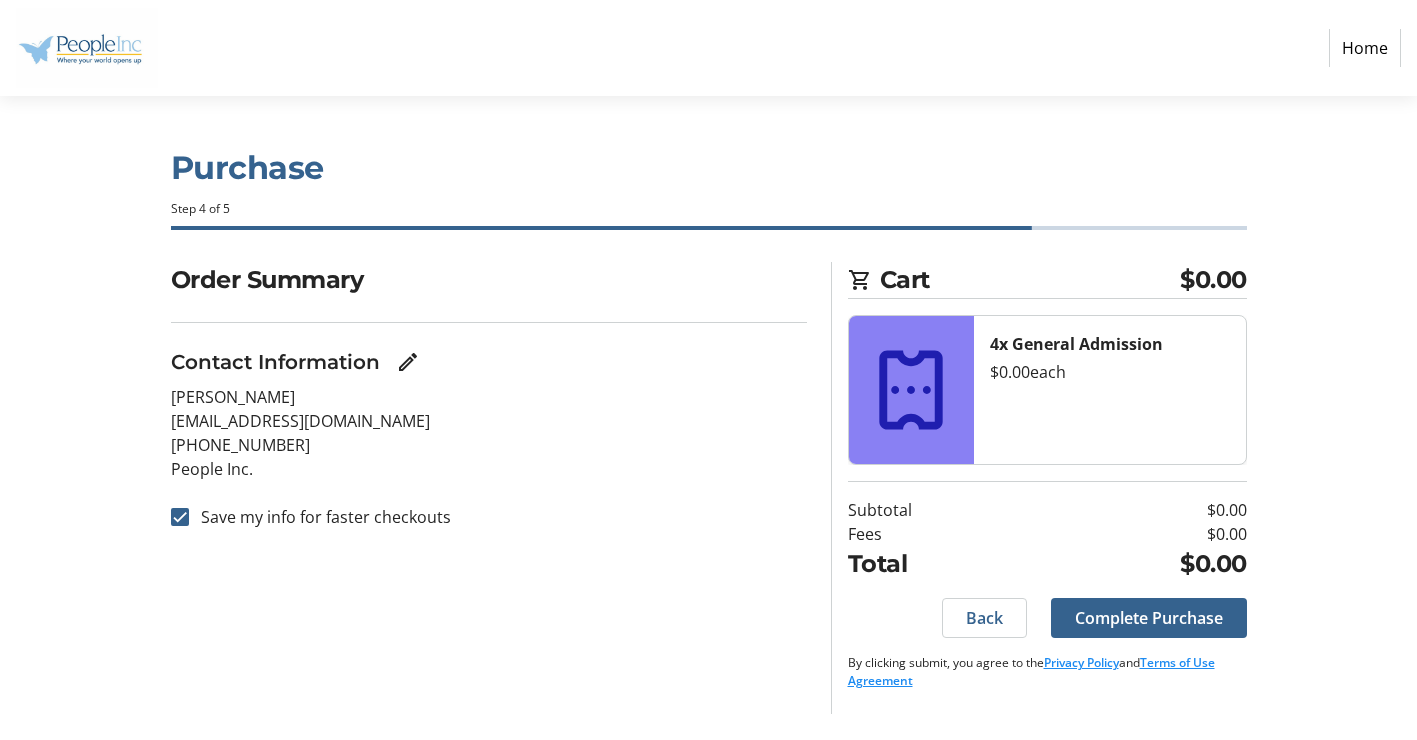 scroll, scrollTop: 0, scrollLeft: 0, axis: both 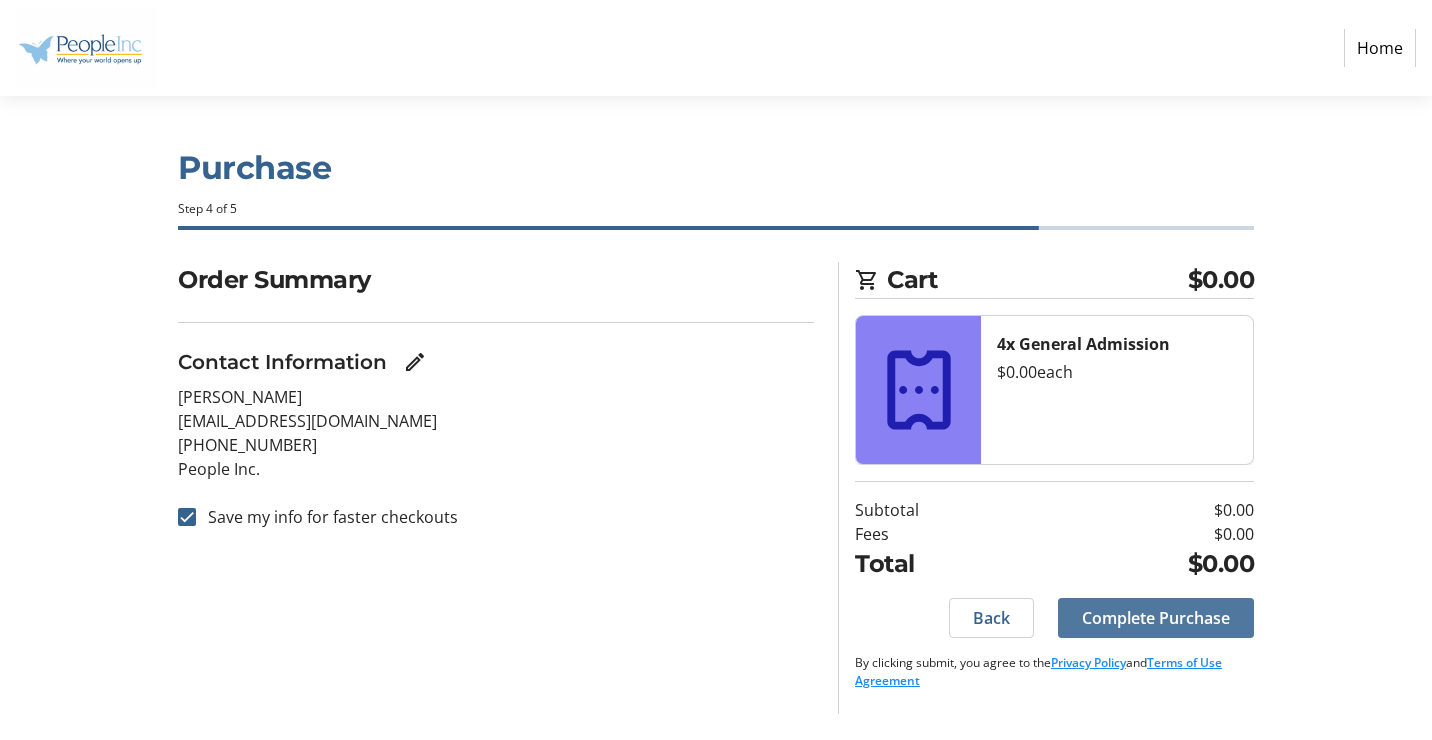 click on "Complete Purchase" 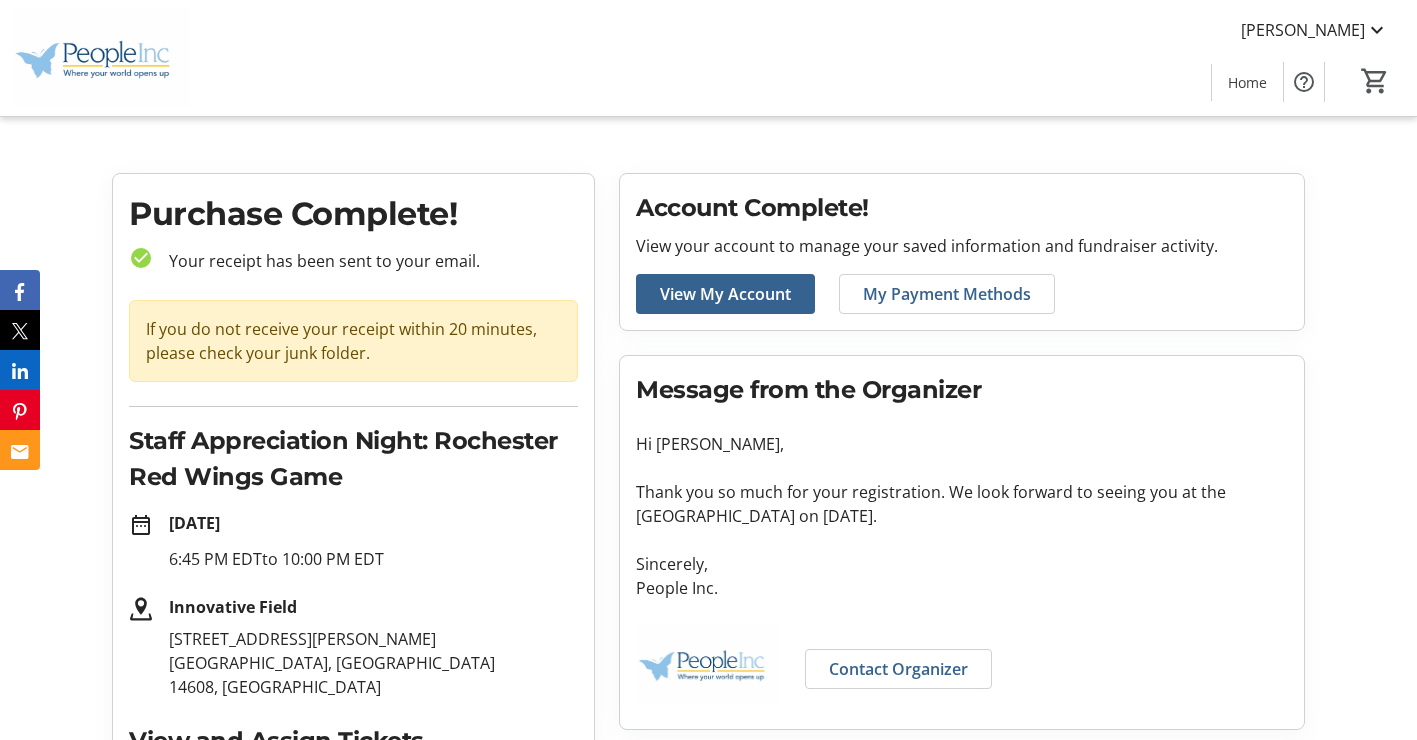 scroll, scrollTop: 0, scrollLeft: 0, axis: both 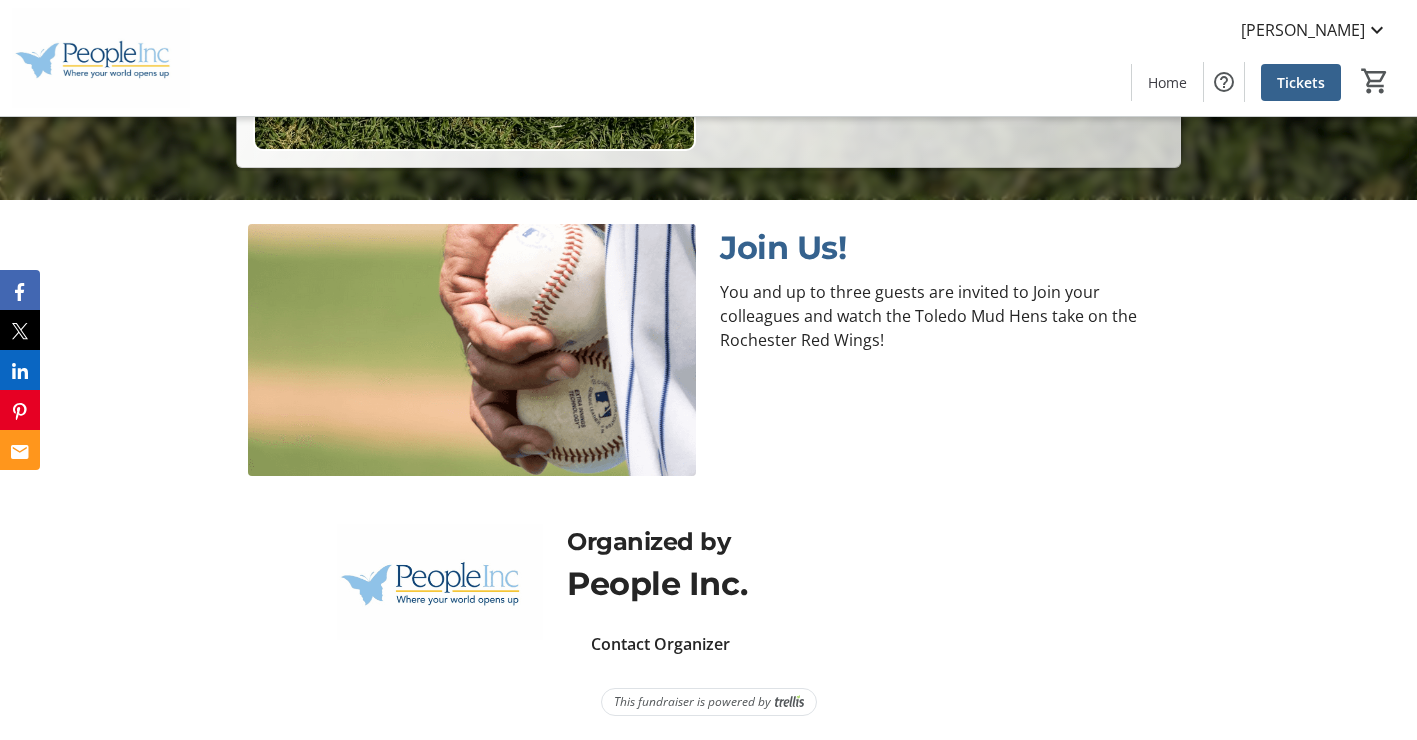 click on "Contact Organizer" 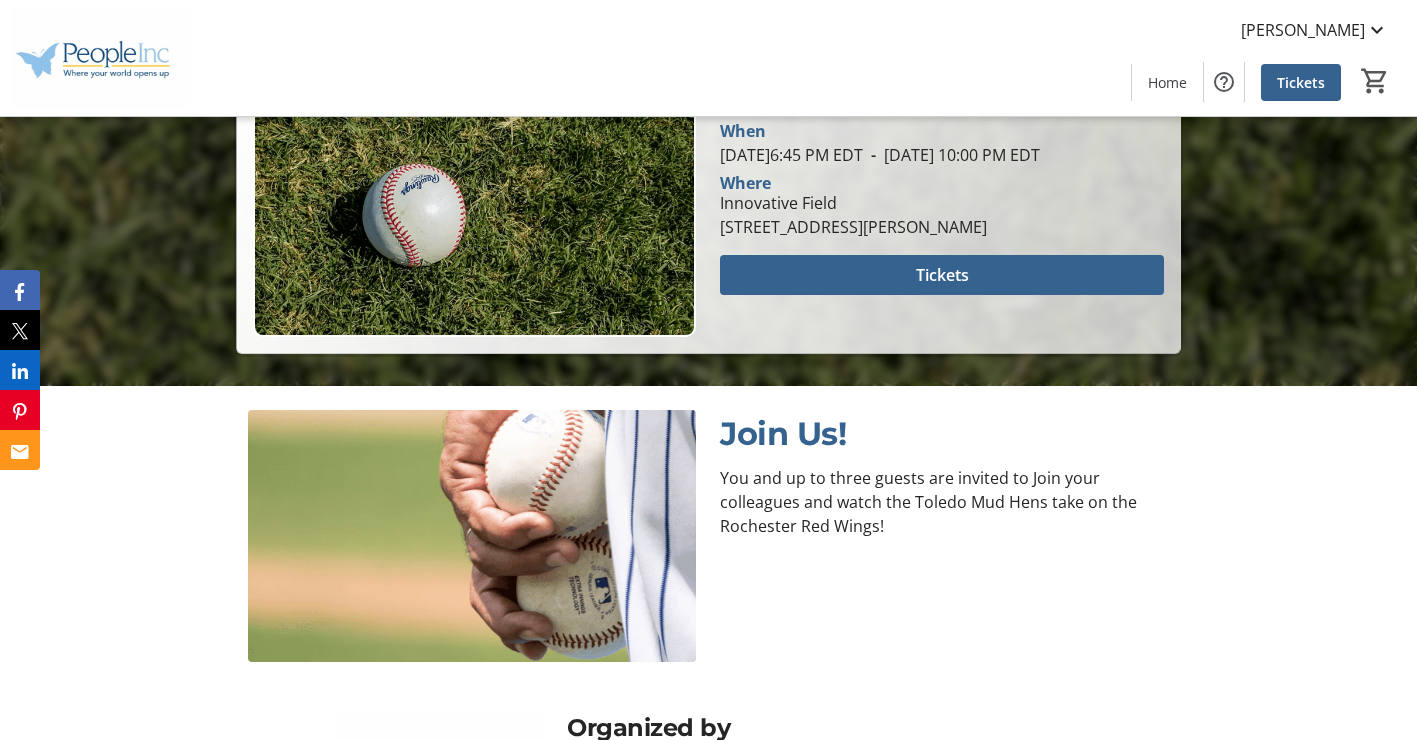 scroll, scrollTop: 316, scrollLeft: 0, axis: vertical 